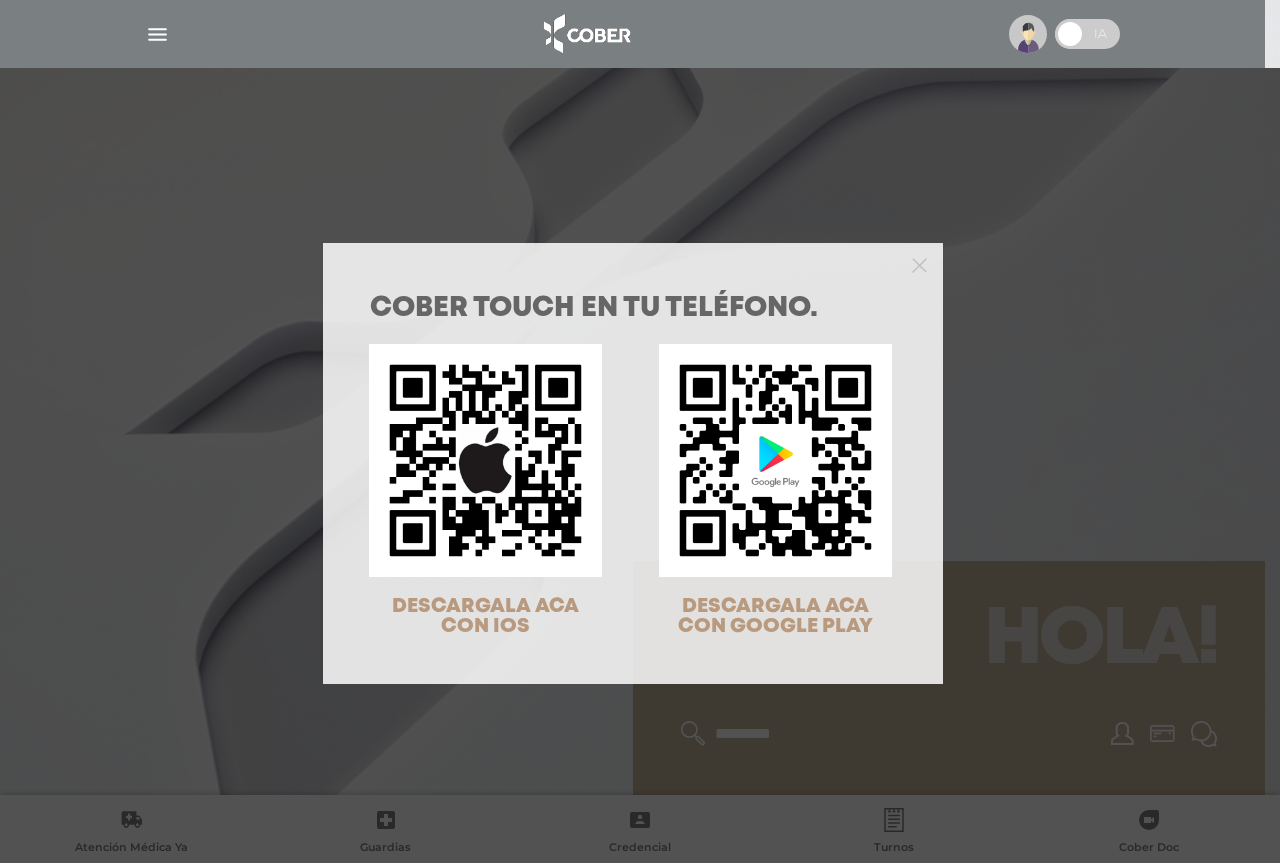 scroll, scrollTop: 0, scrollLeft: 0, axis: both 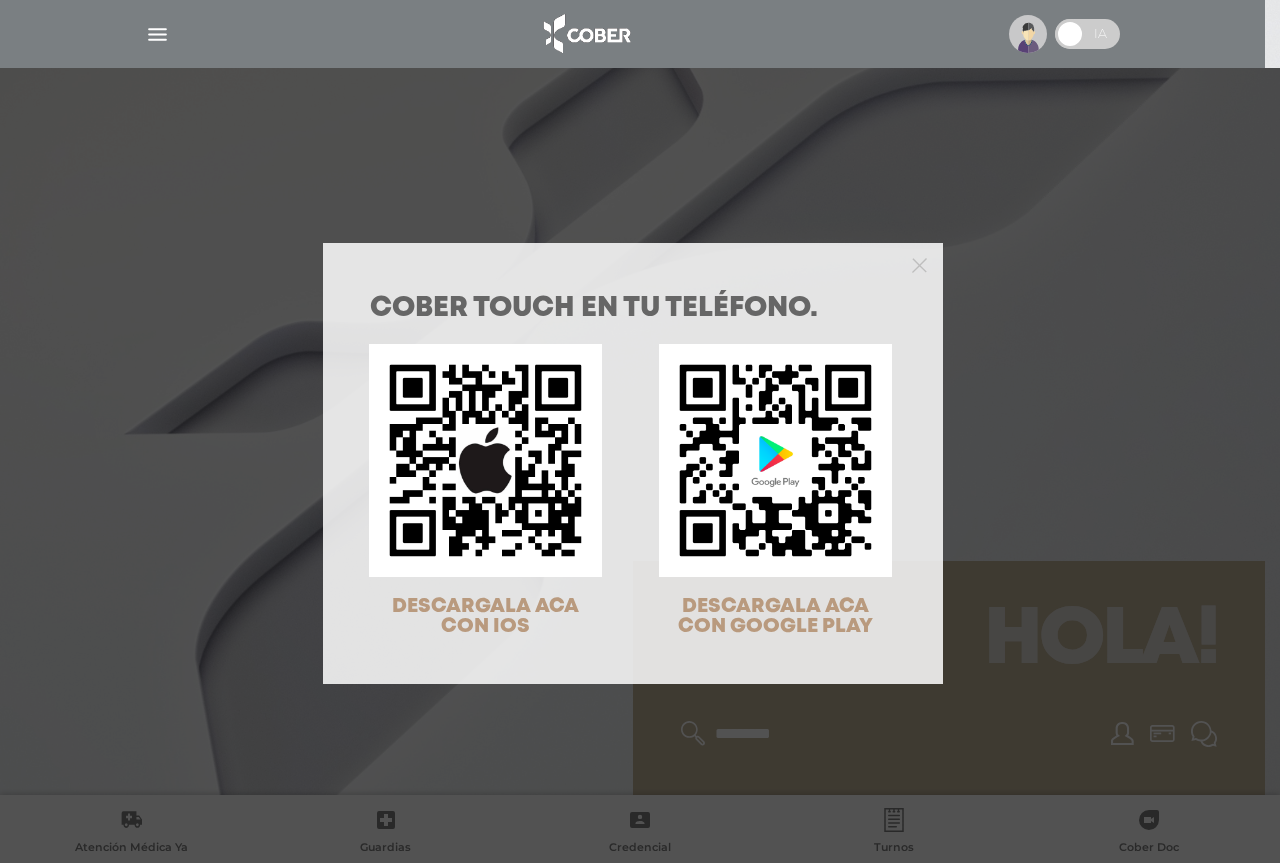 click on "COBER TOUCH en tu teléfono.
DESCARGALA ACA CON IOS
DESCARGALA ACA CON GOOGLE PLAY" at bounding box center [640, 431] 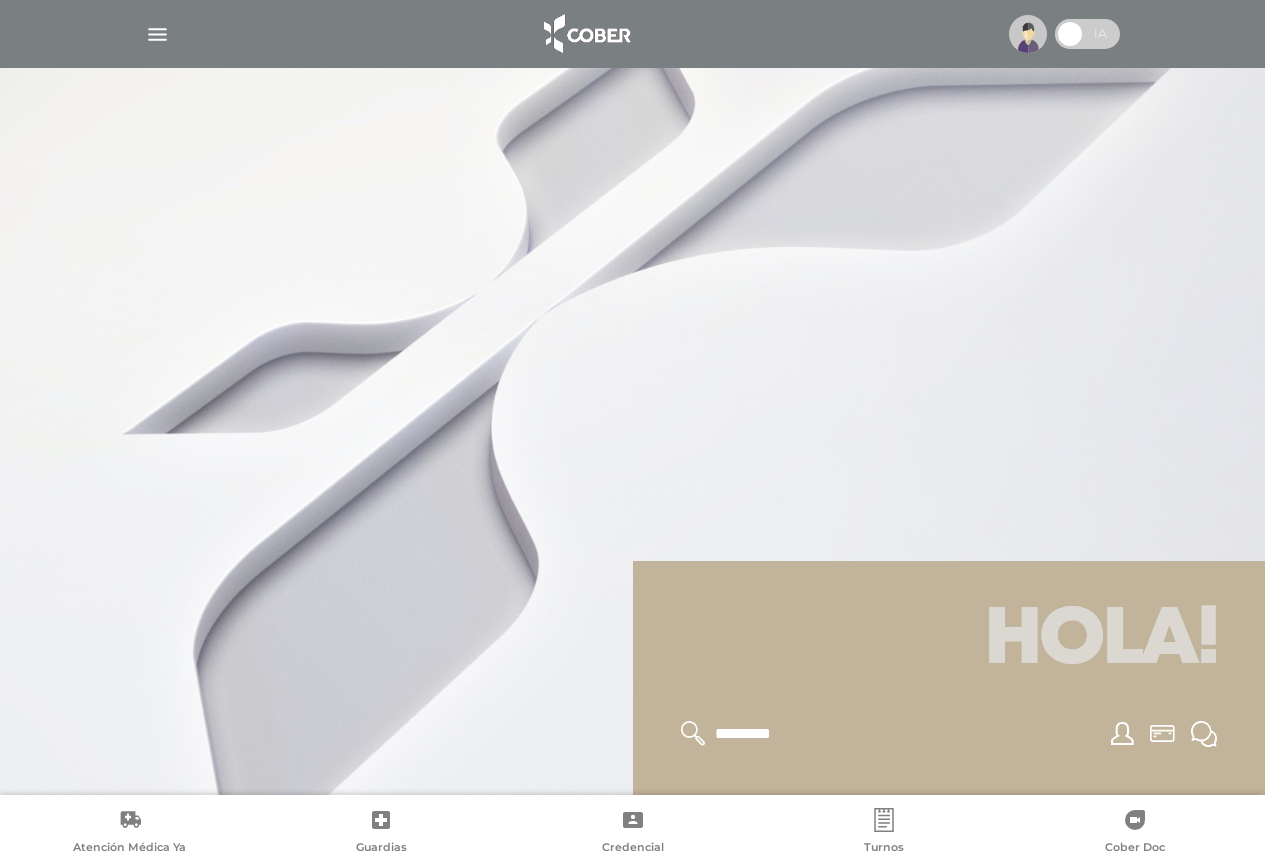 click at bounding box center [1028, 34] 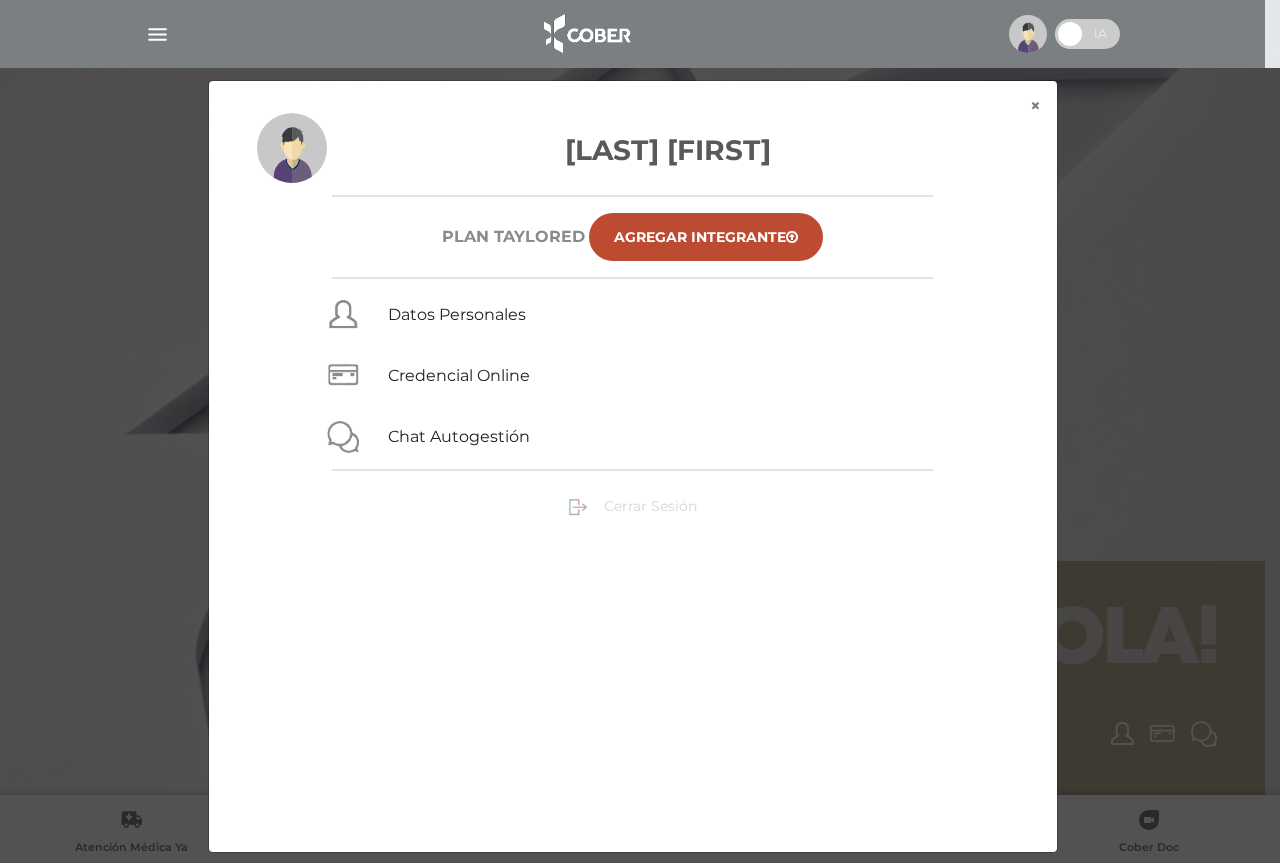 click on "Cerrar Sesión" at bounding box center (650, 506) 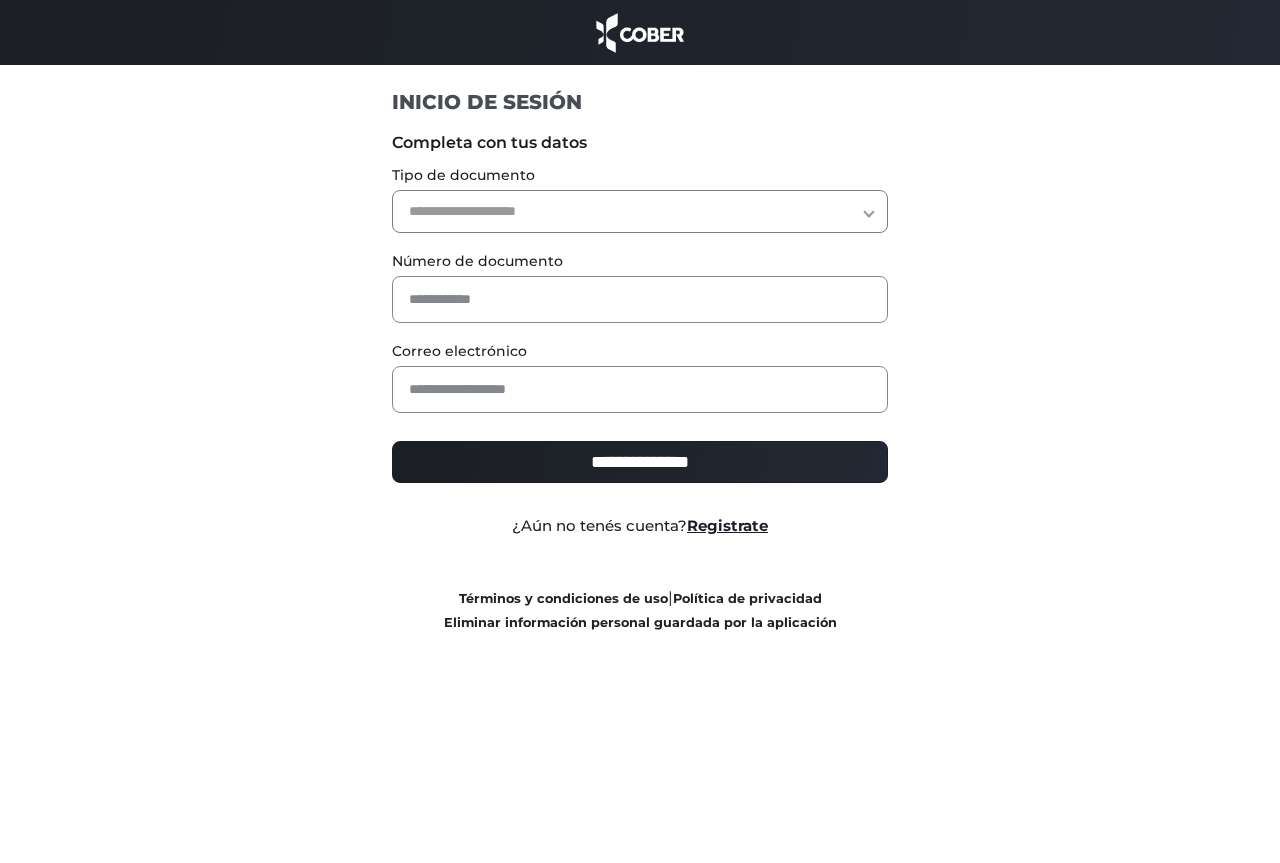 scroll, scrollTop: 0, scrollLeft: 0, axis: both 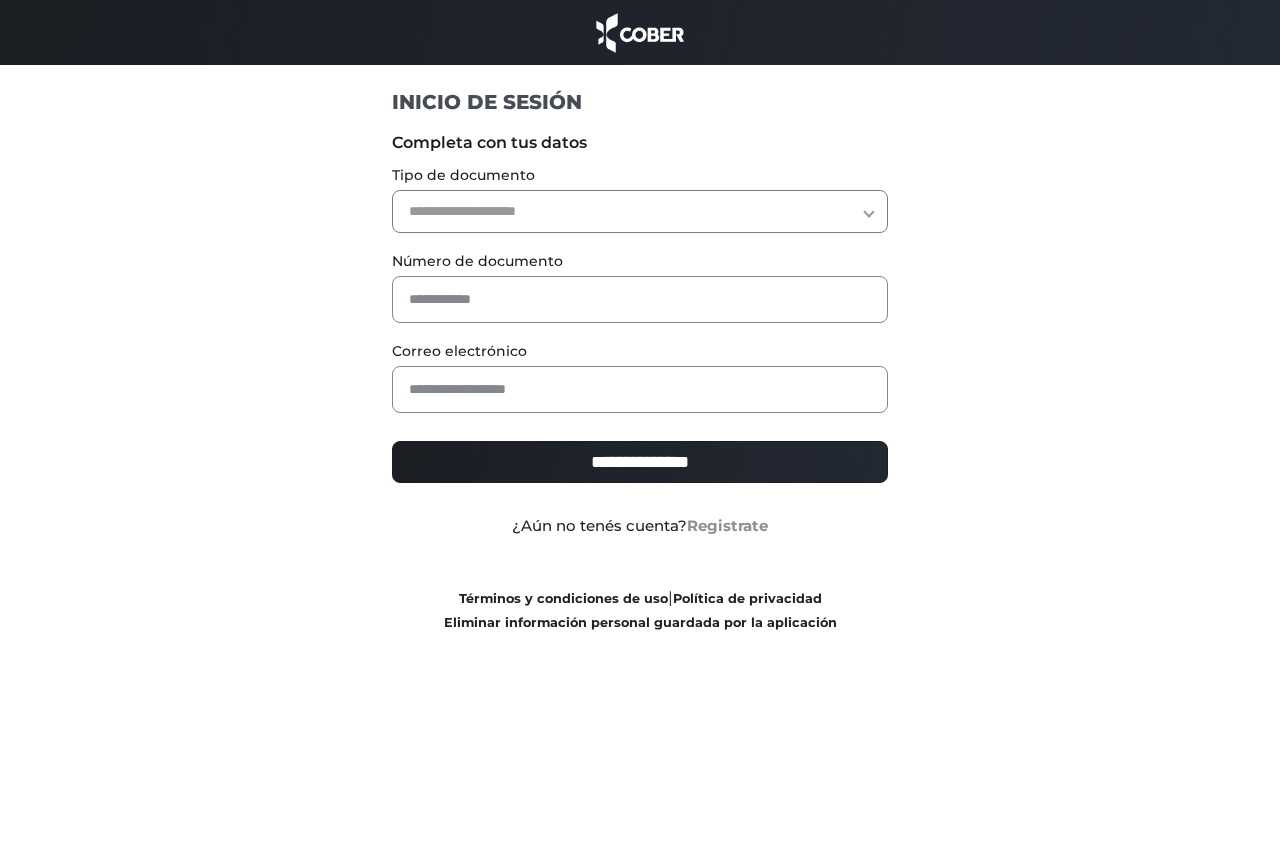 click on "Registrate" at bounding box center (727, 525) 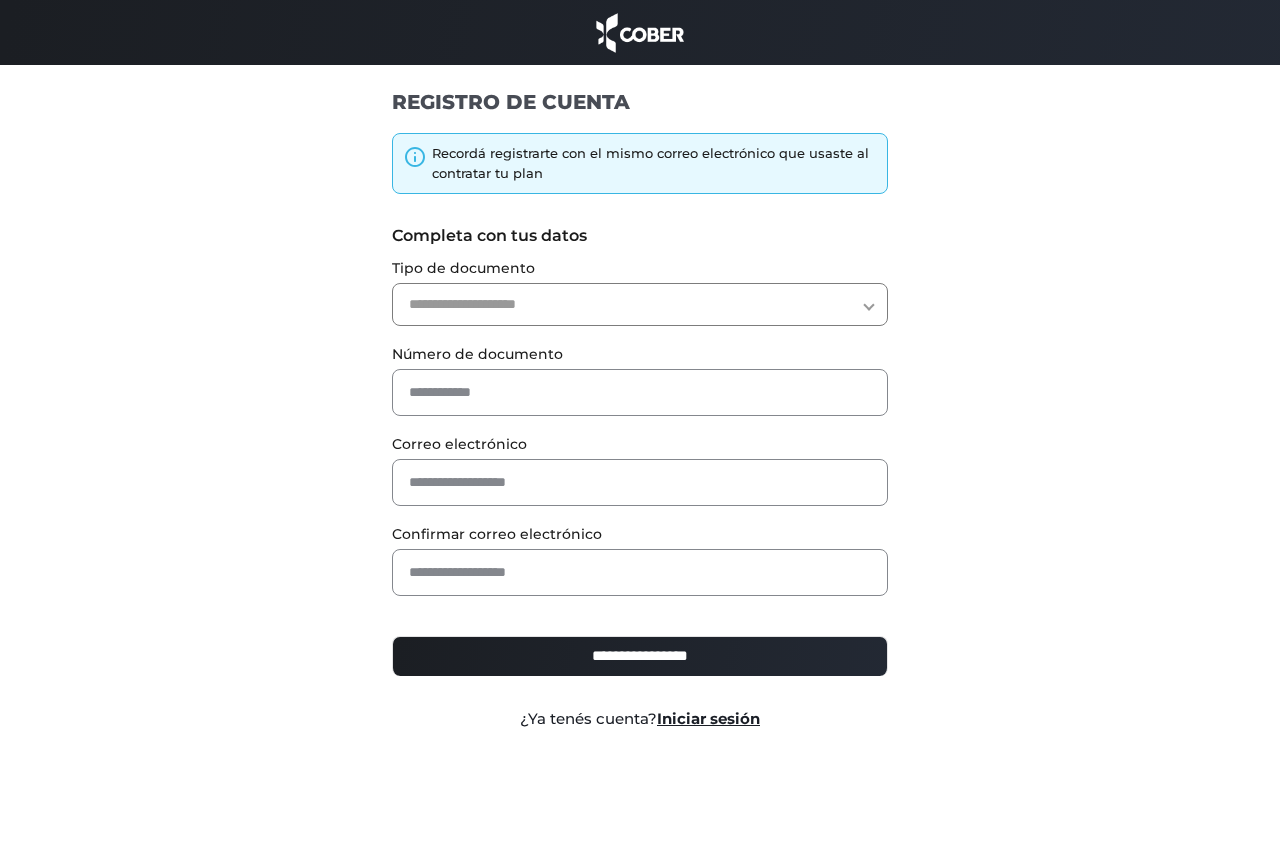 scroll, scrollTop: 0, scrollLeft: 0, axis: both 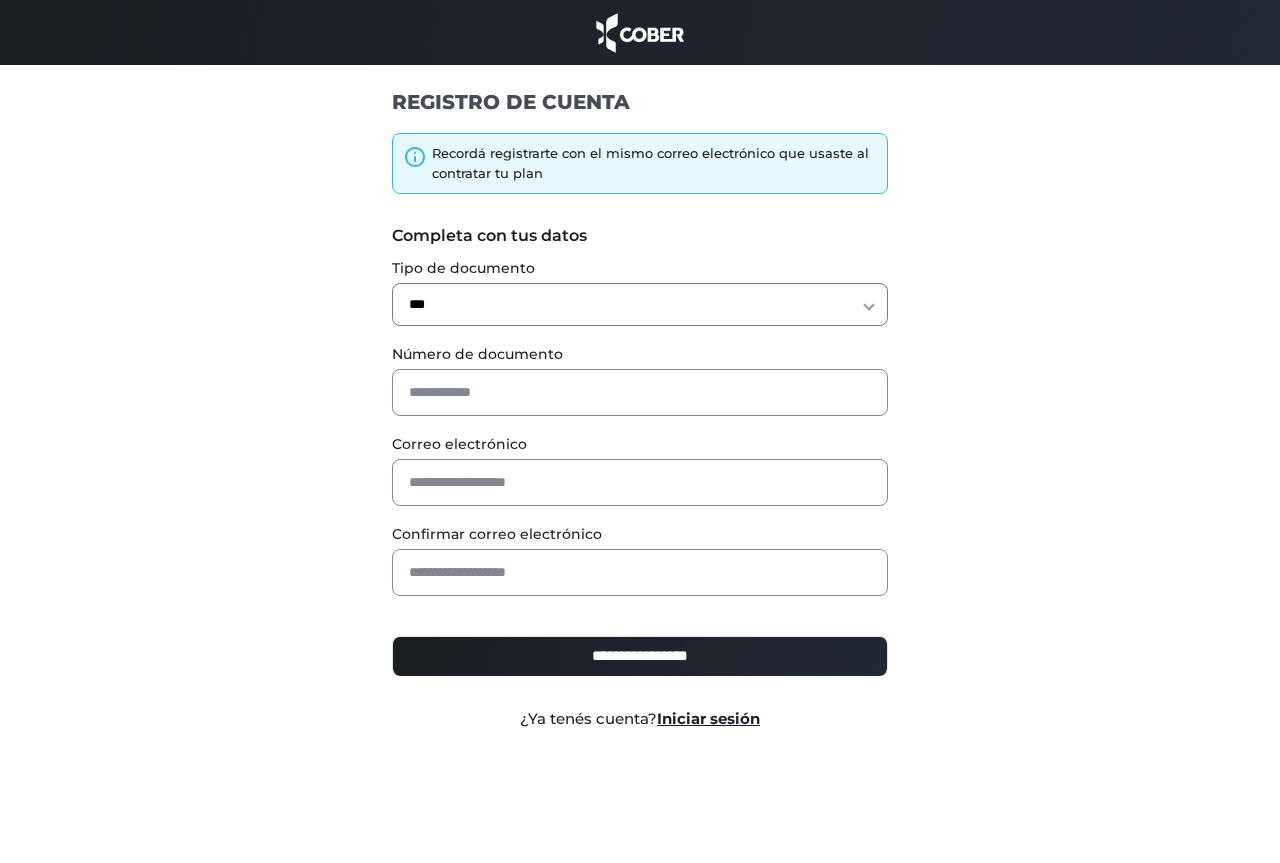 click on "**********" at bounding box center [640, 304] 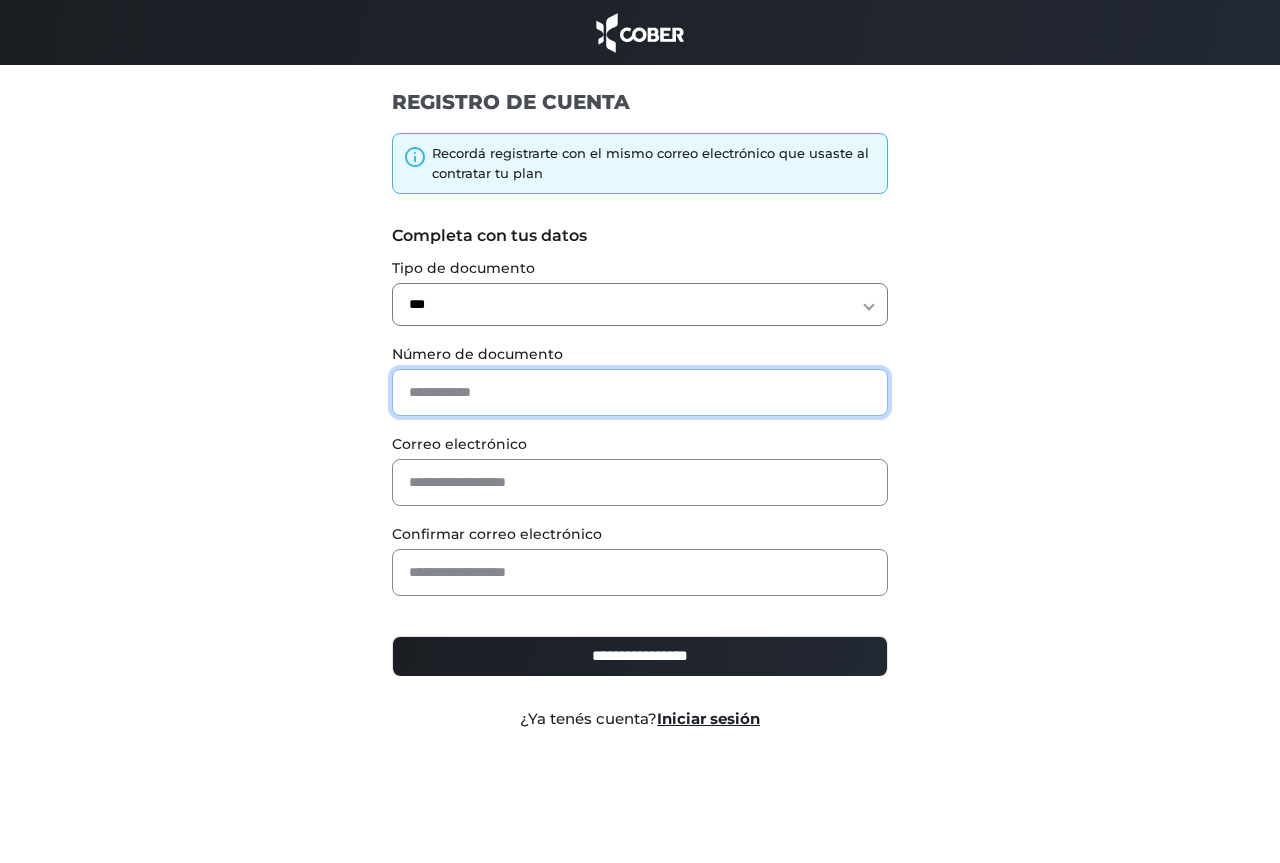 paste on "********" 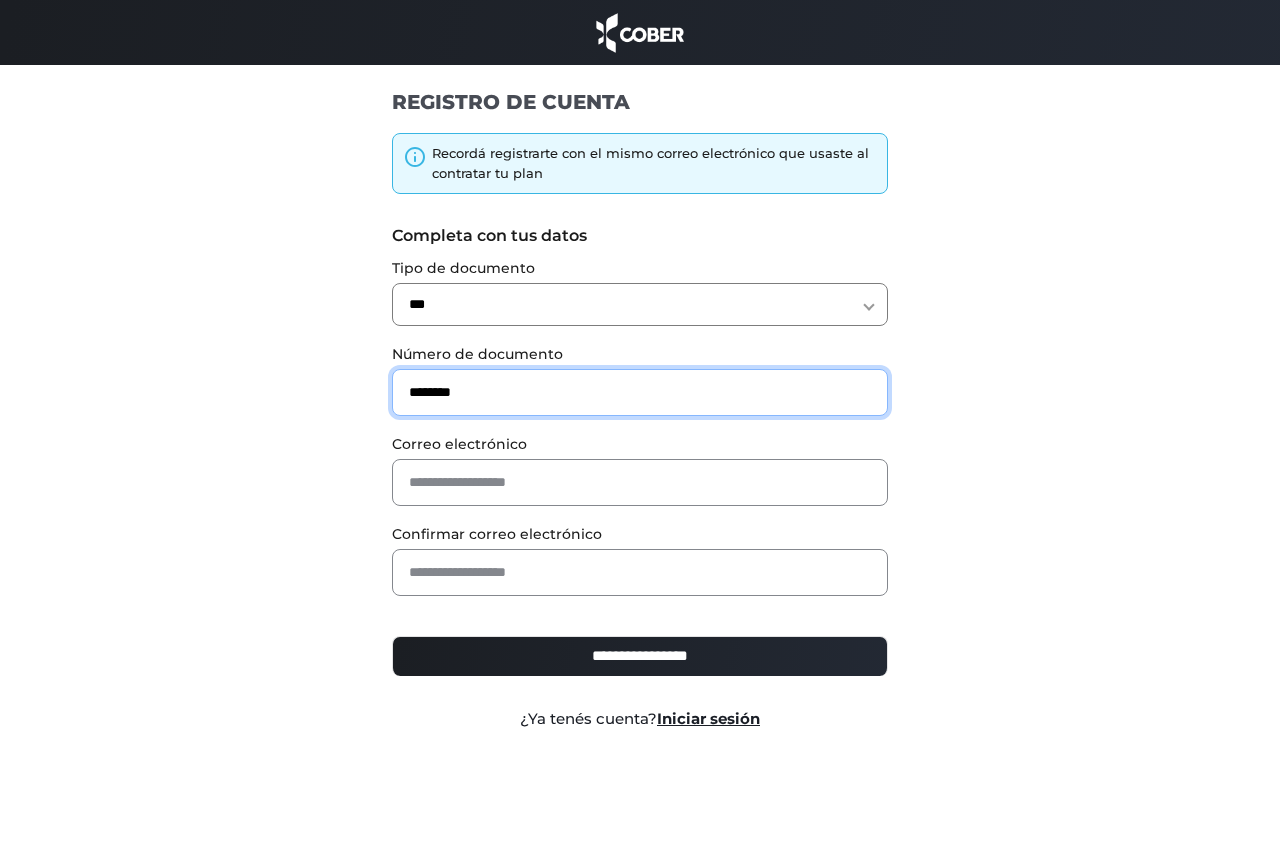 type on "********" 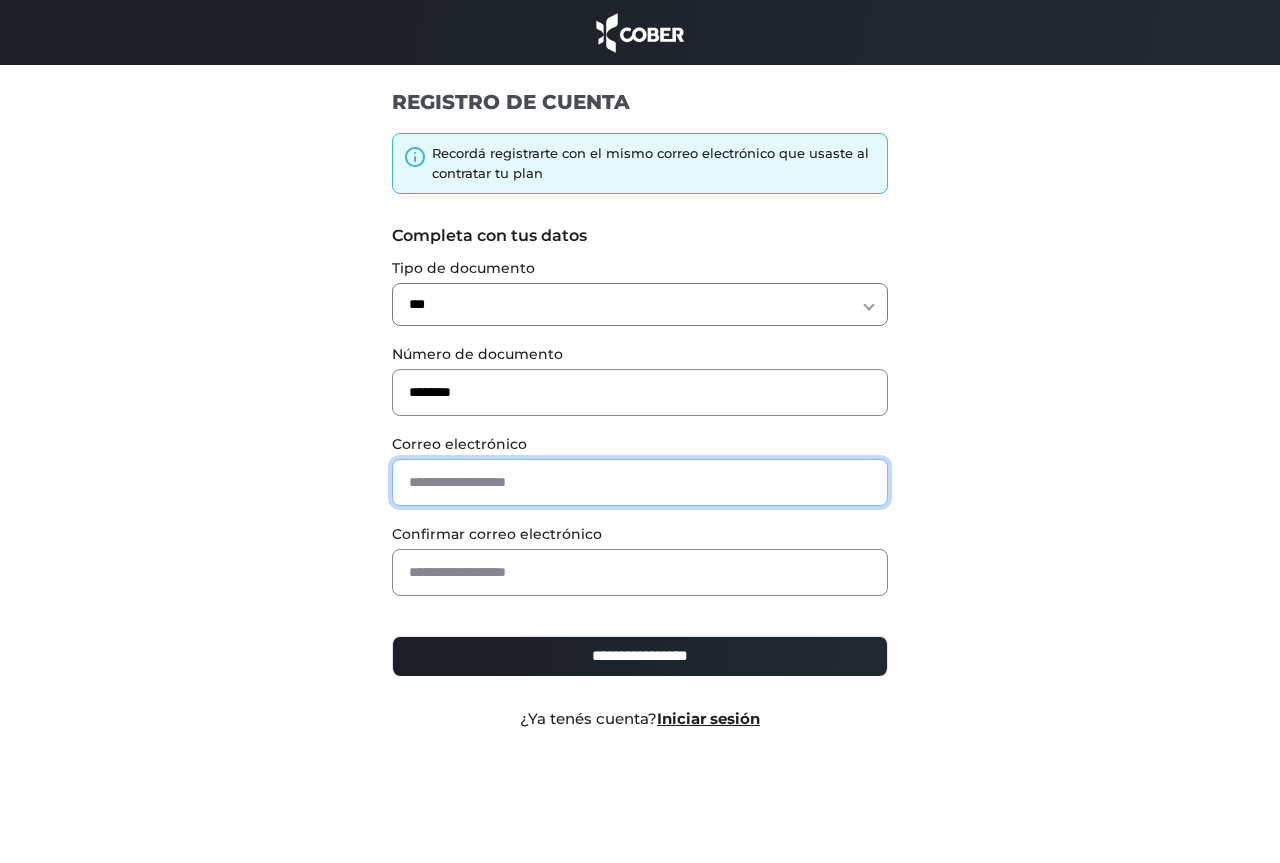 click at bounding box center (640, 482) 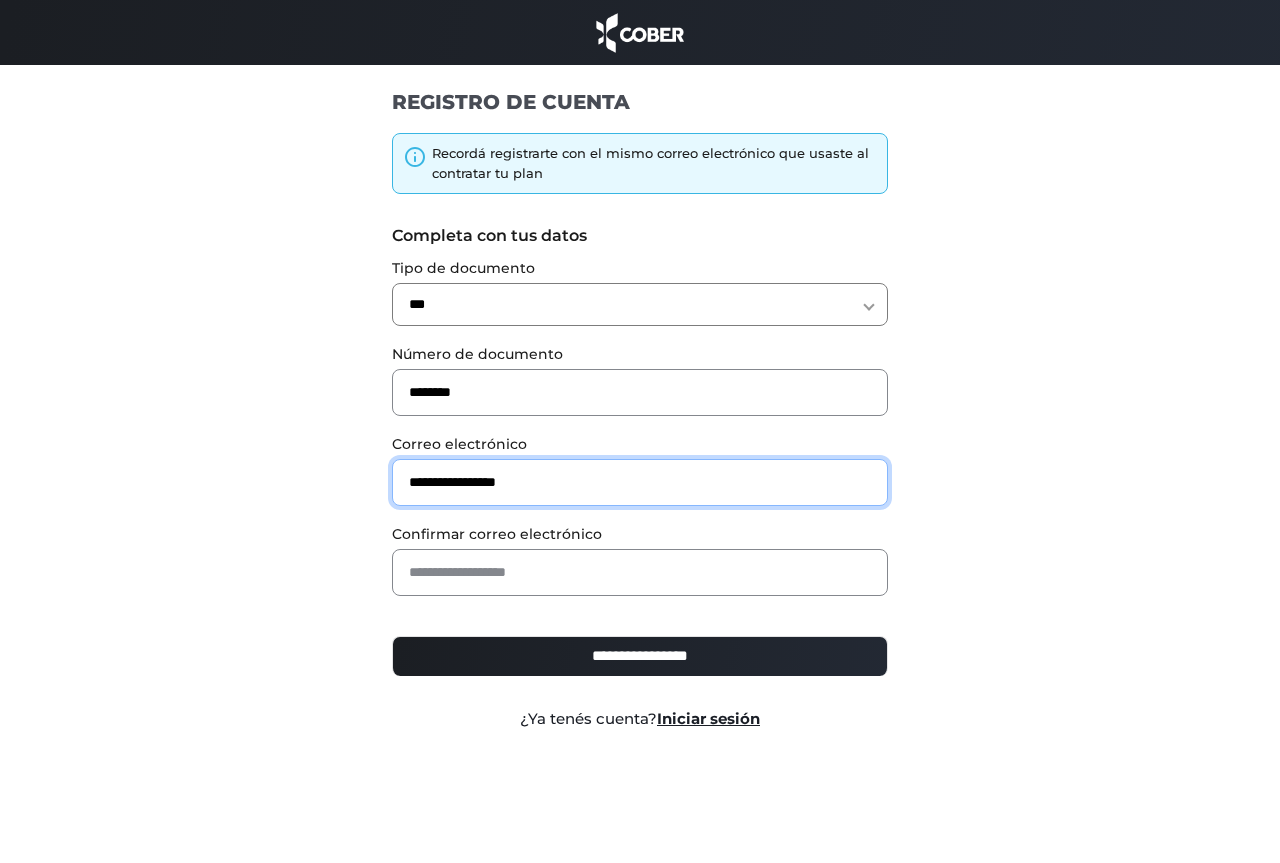 type on "**********" 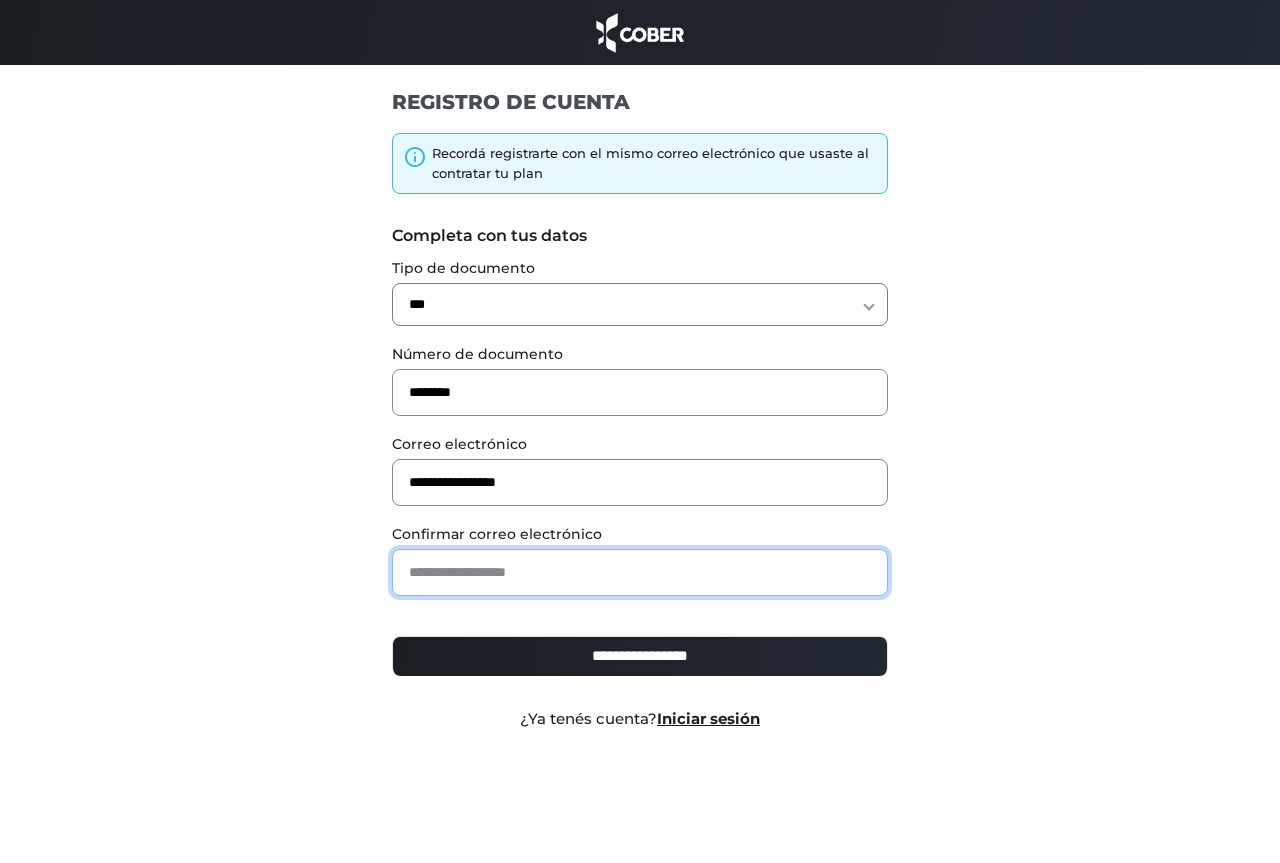 paste on "**********" 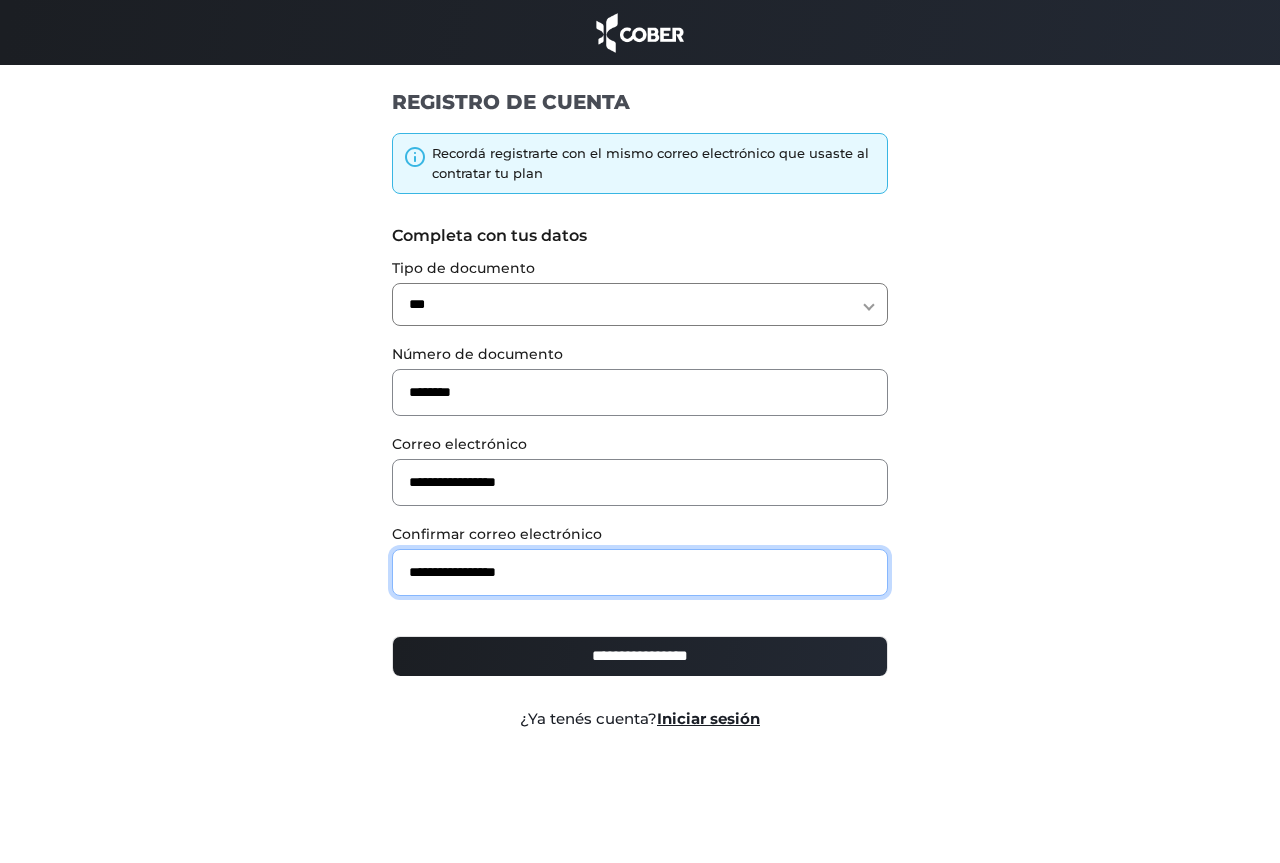 type on "**********" 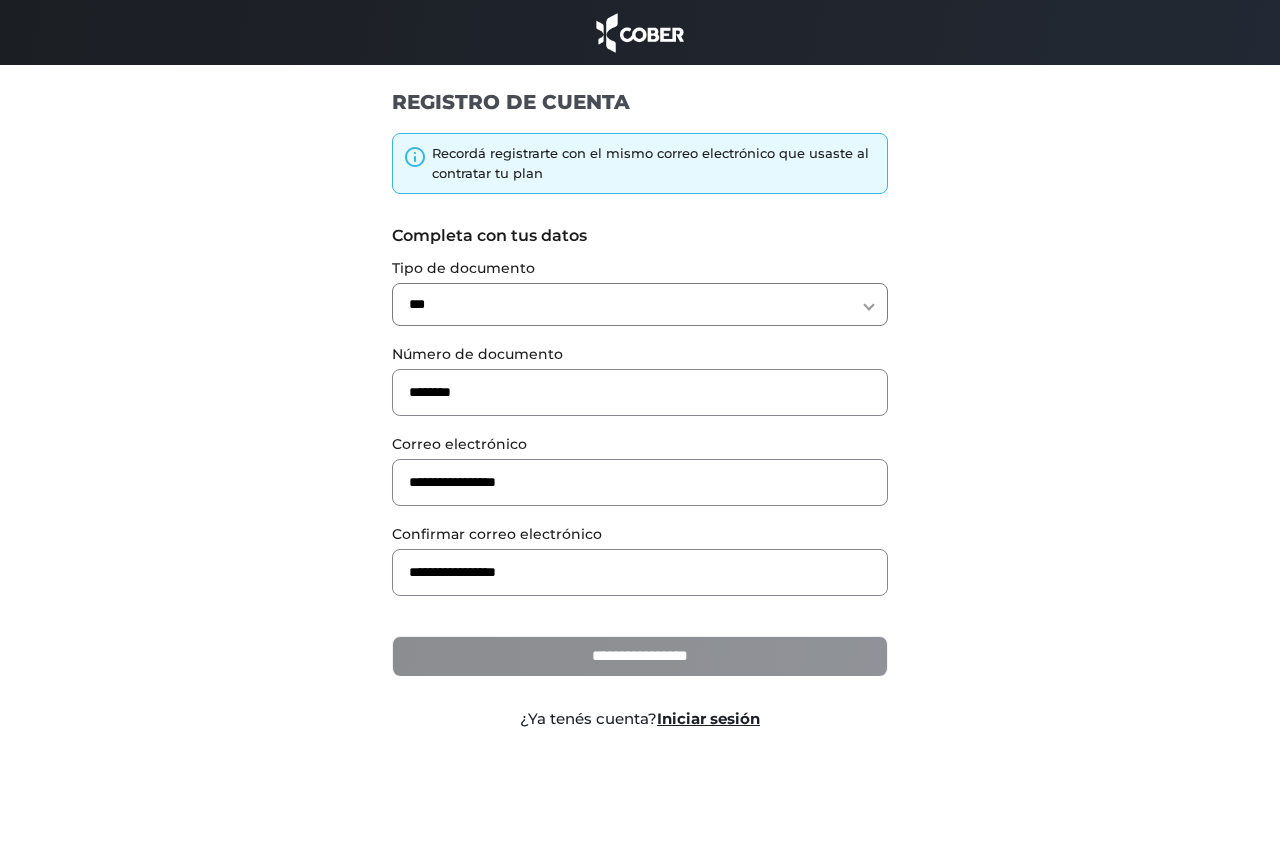 click on "**********" at bounding box center (640, 656) 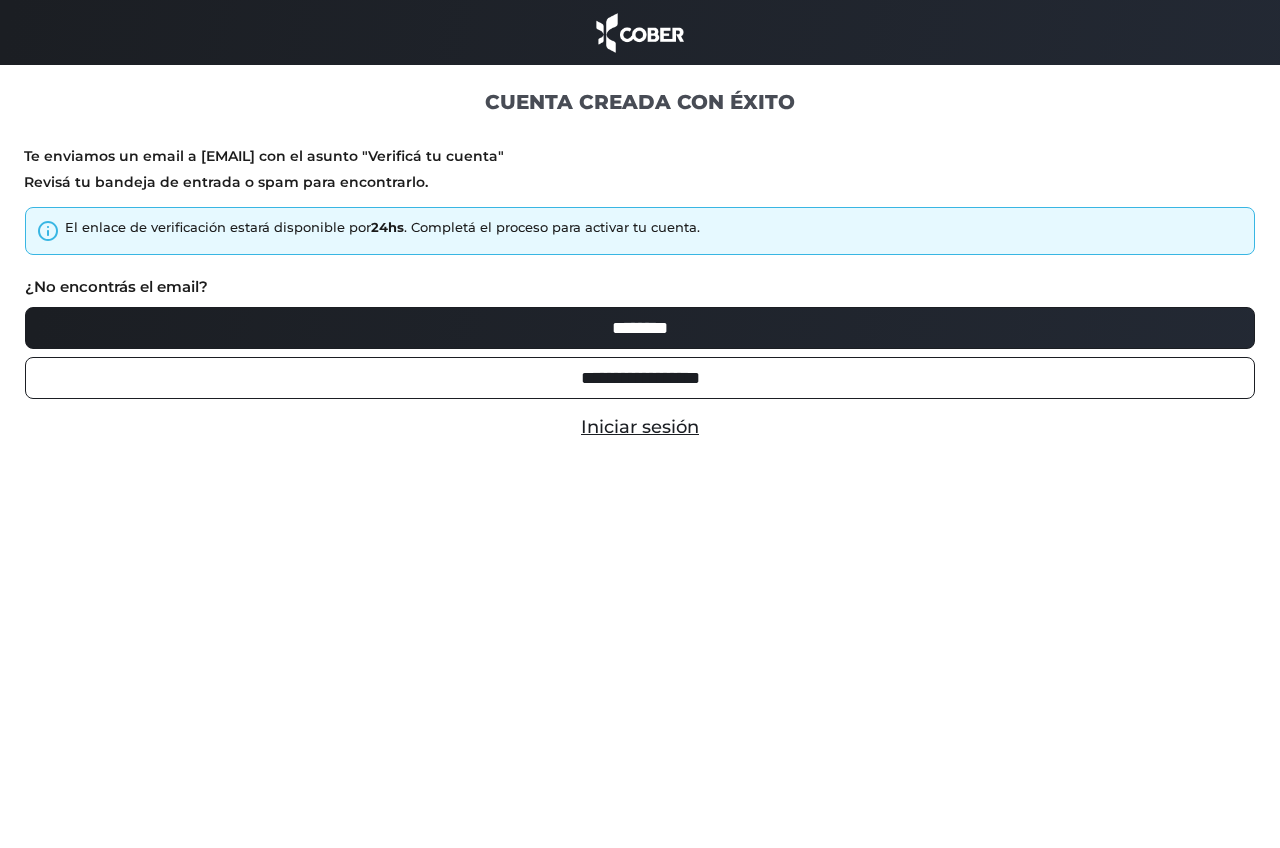 scroll, scrollTop: 0, scrollLeft: 0, axis: both 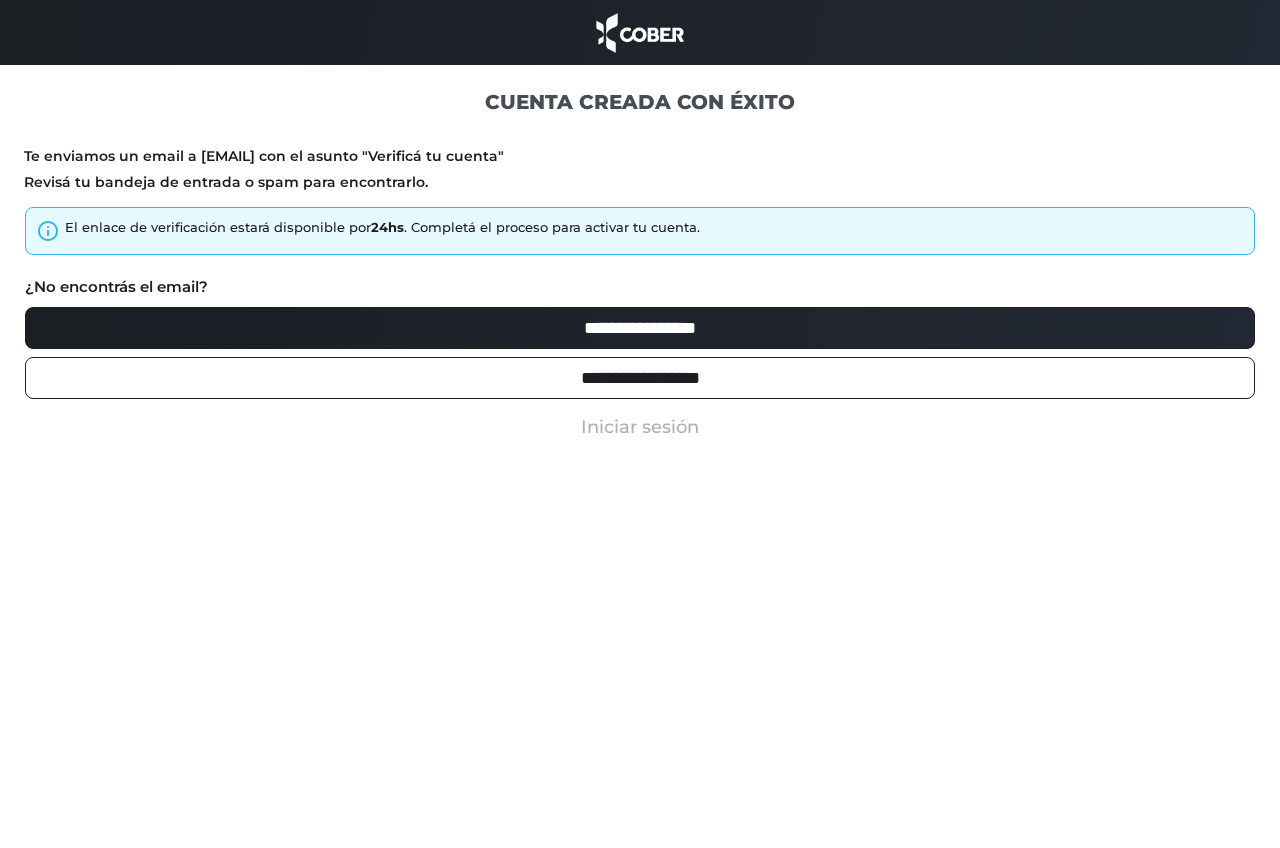 type on "**********" 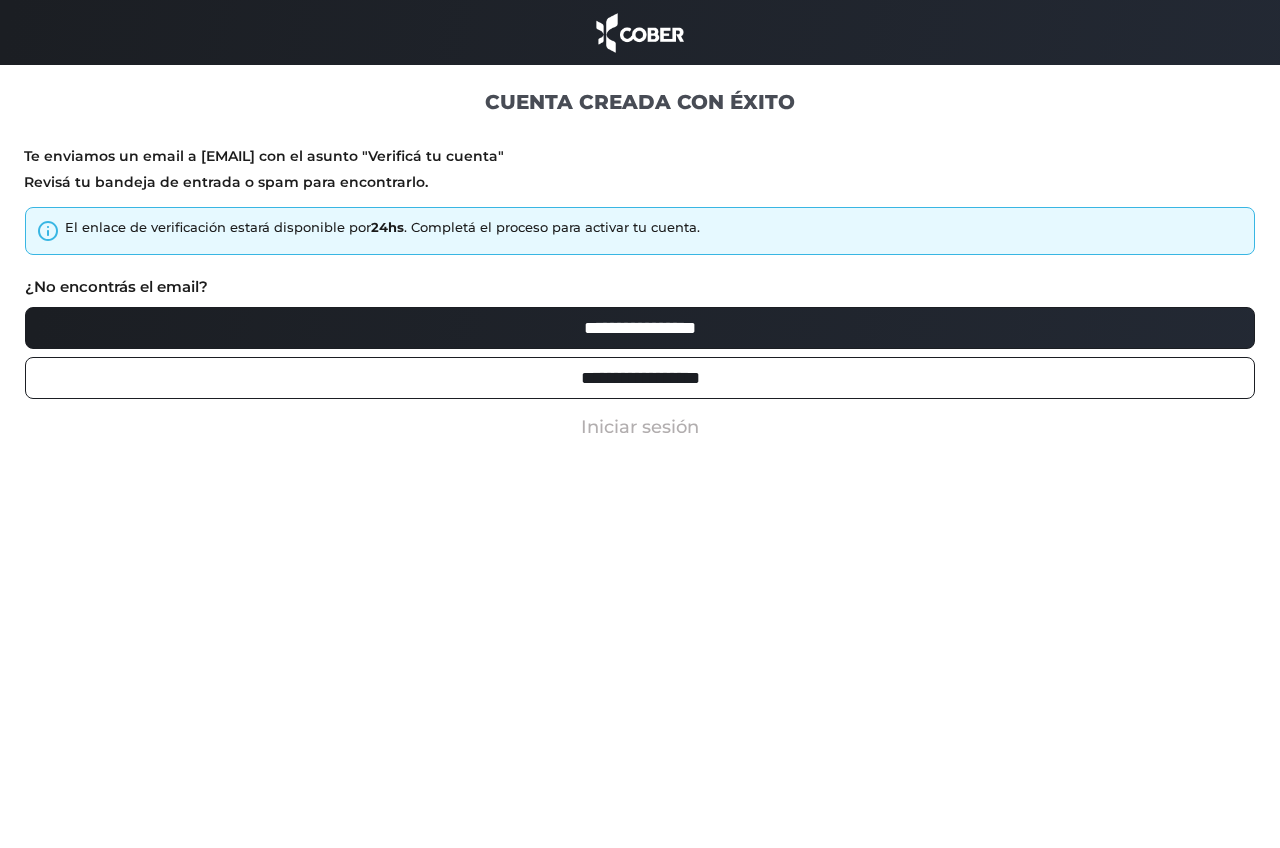 click on "Iniciar sesión" at bounding box center (640, 427) 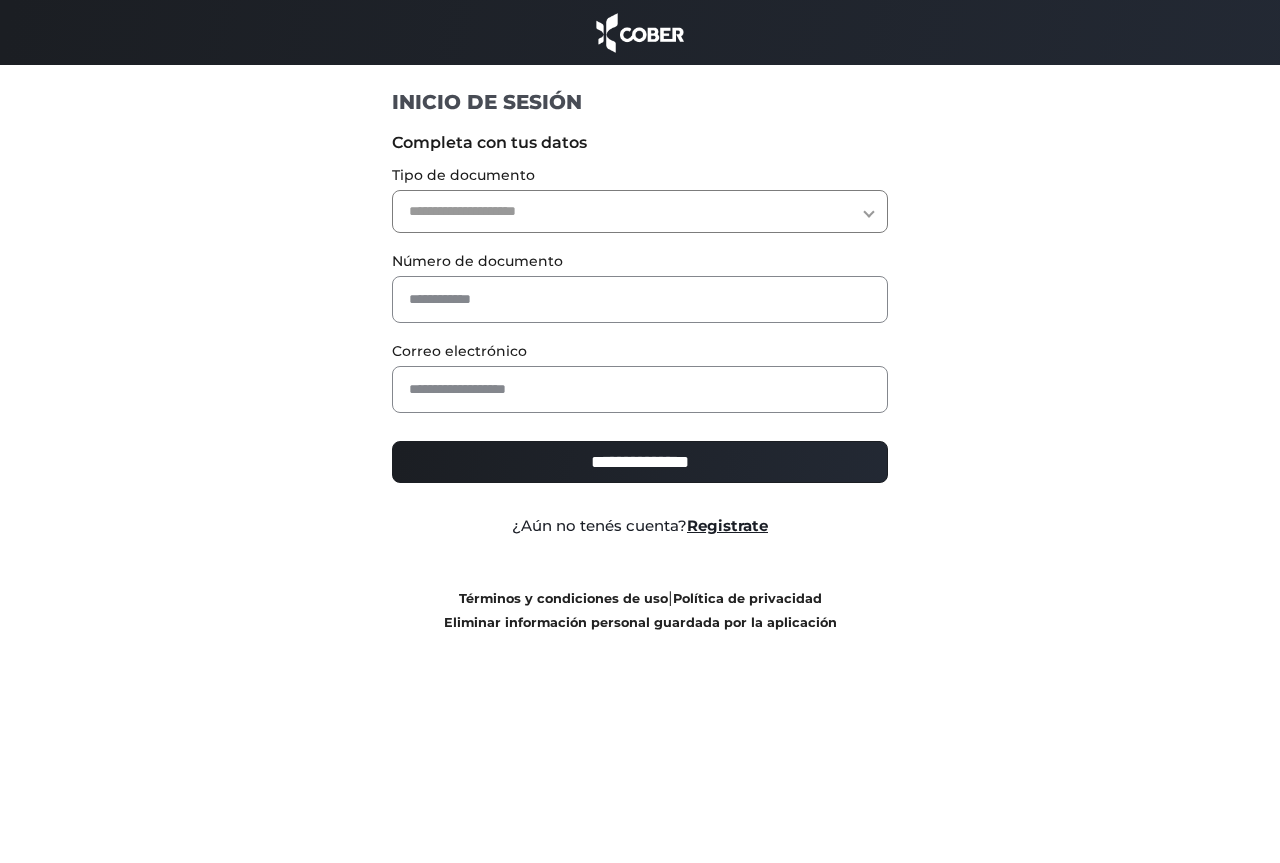 scroll, scrollTop: 0, scrollLeft: 0, axis: both 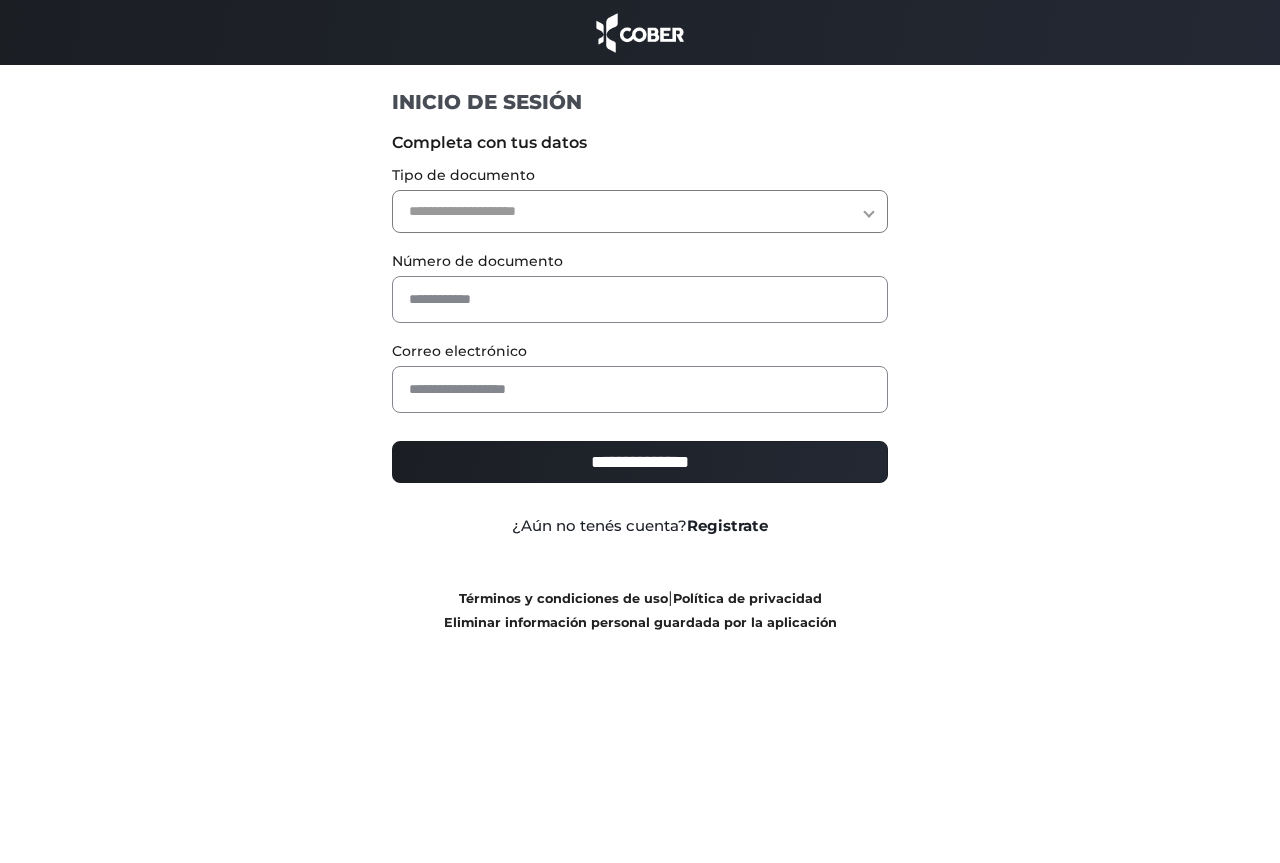 click on "Registrate" at bounding box center [727, 525] 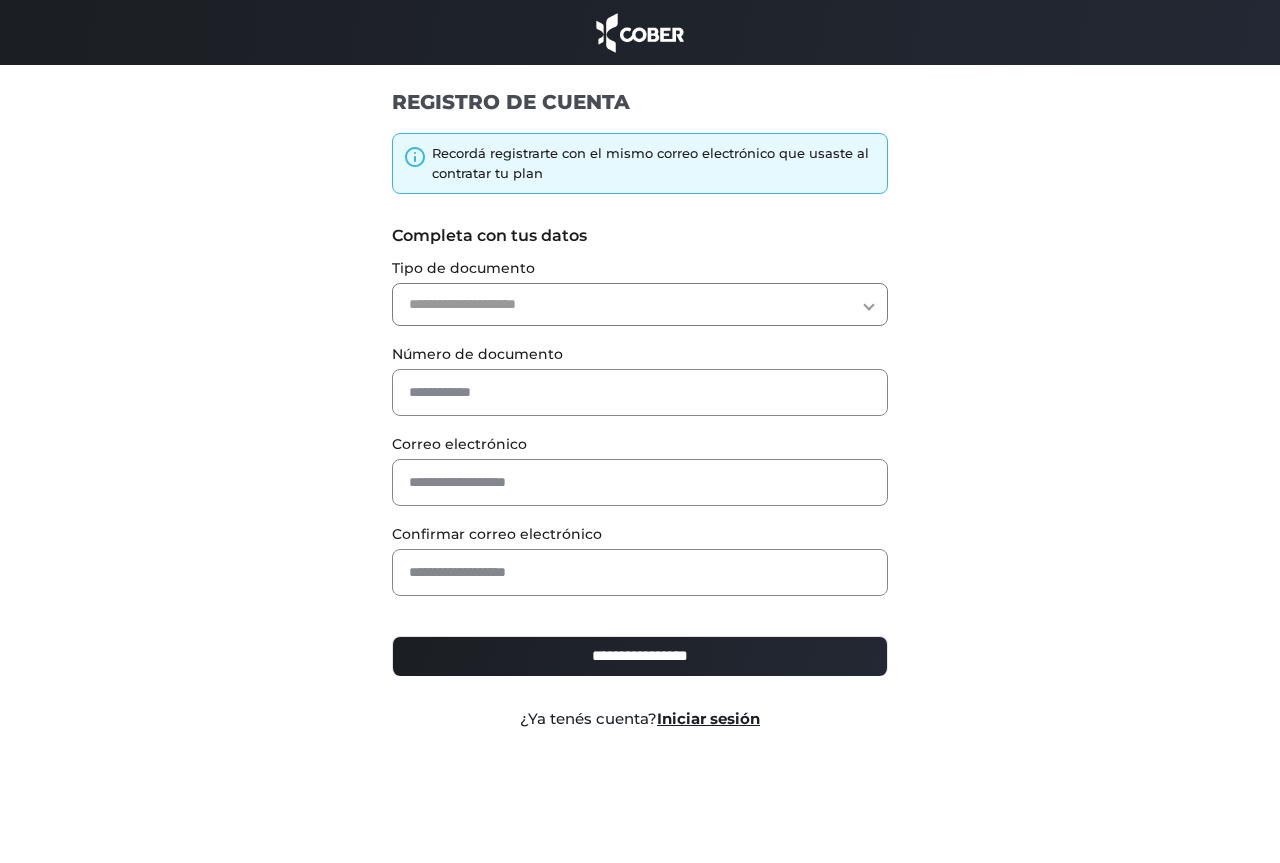scroll, scrollTop: 0, scrollLeft: 0, axis: both 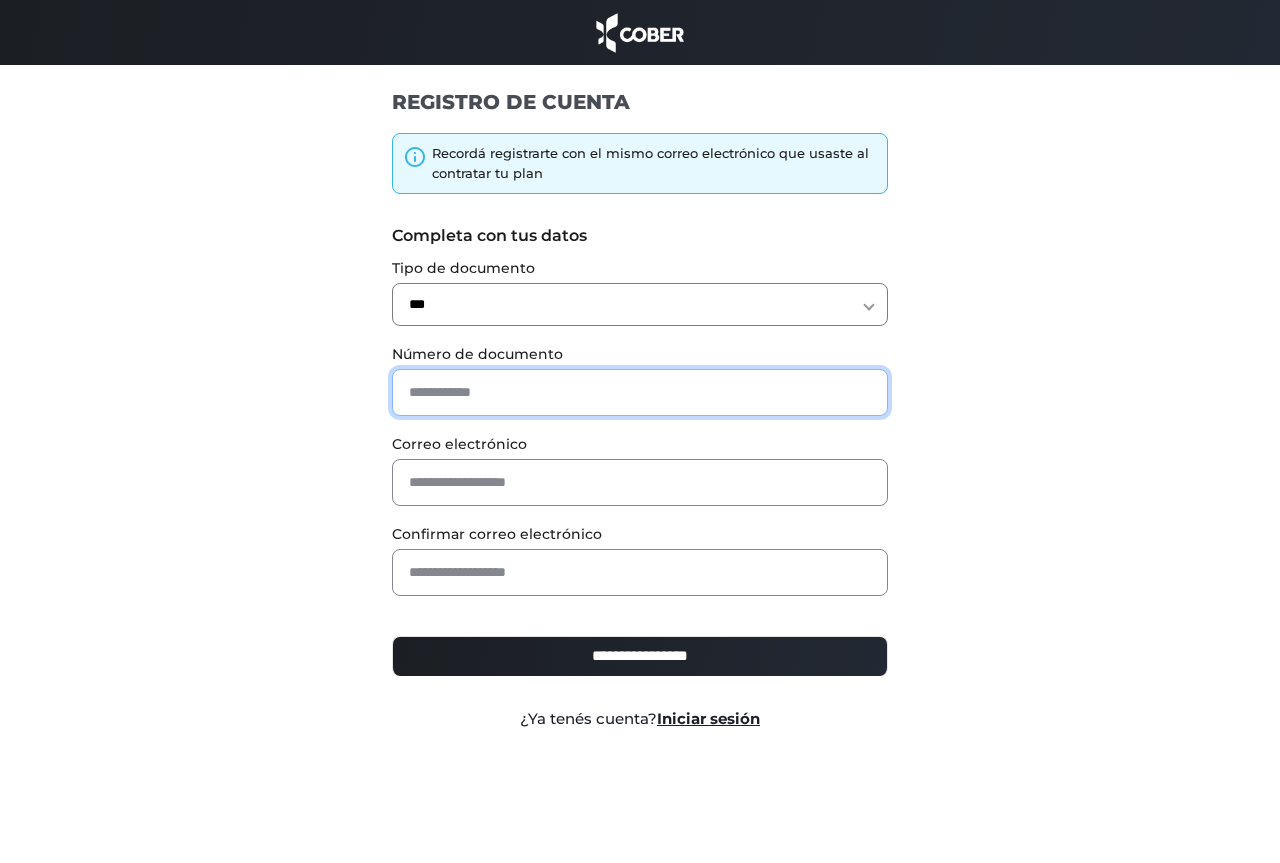 click at bounding box center (640, 392) 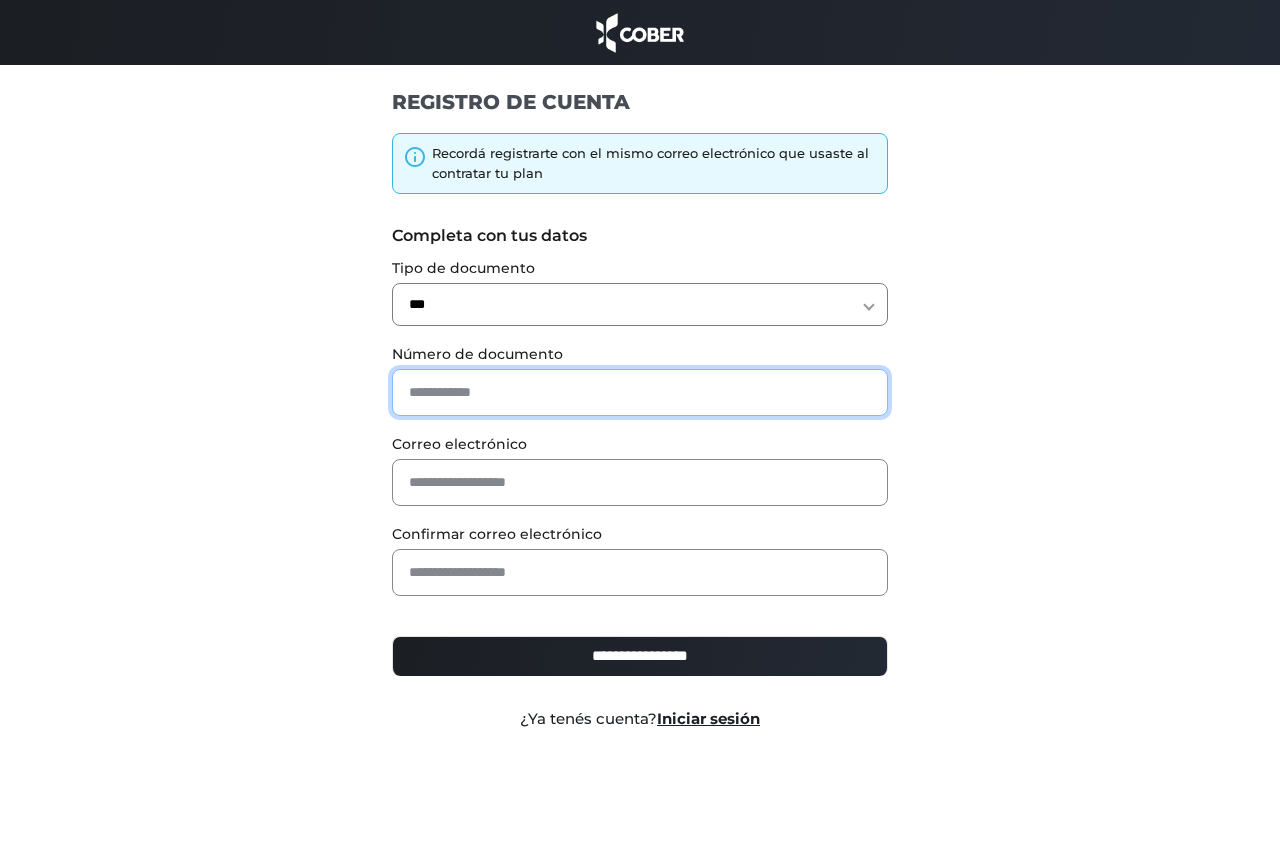 paste on "********" 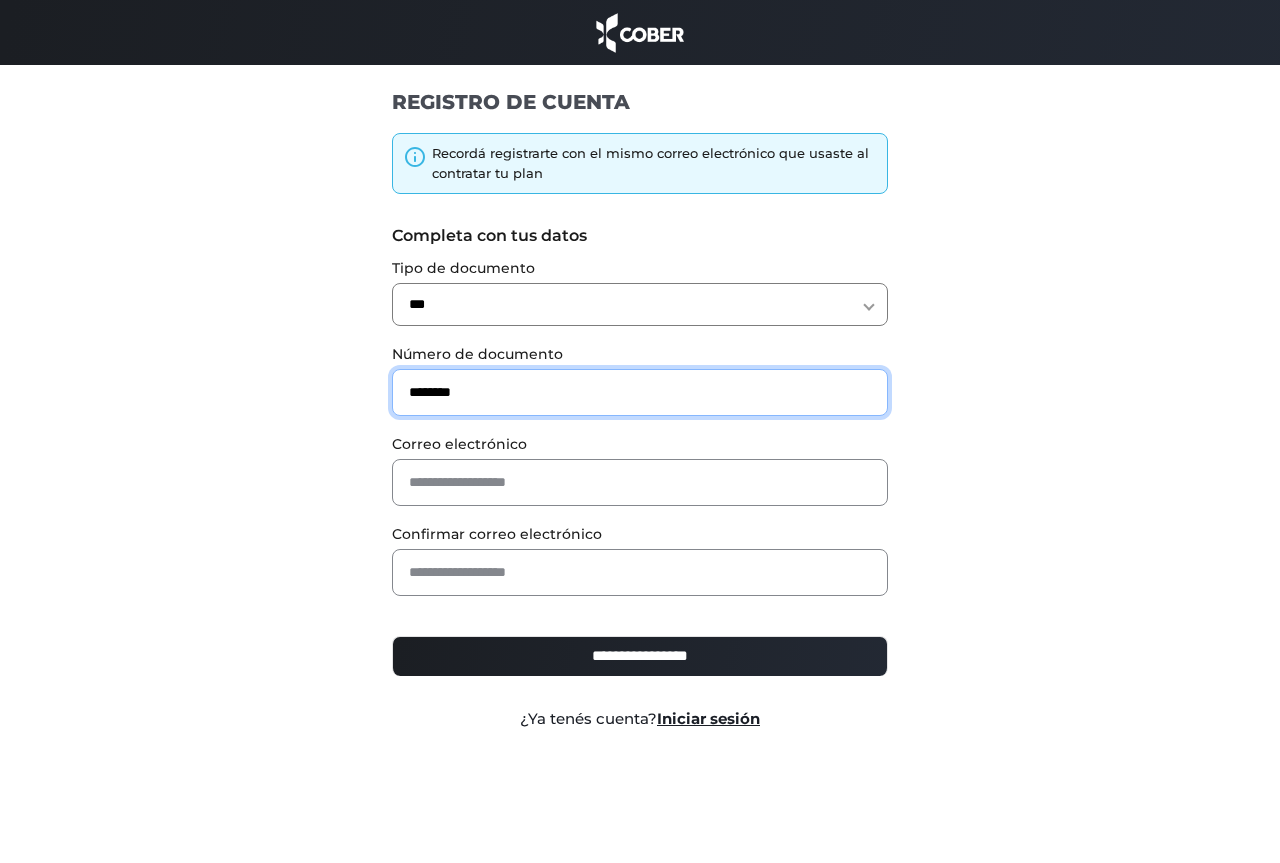 type on "********" 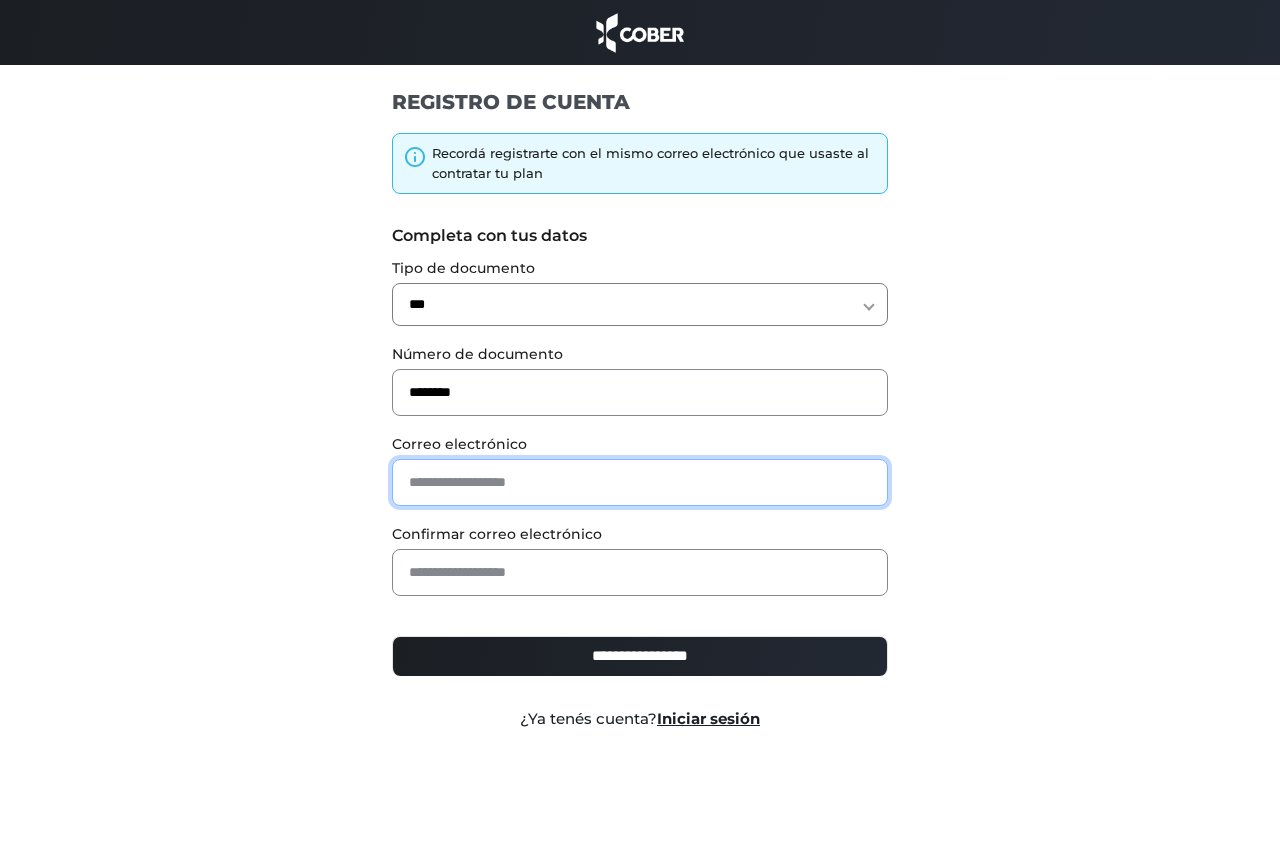 click at bounding box center [640, 482] 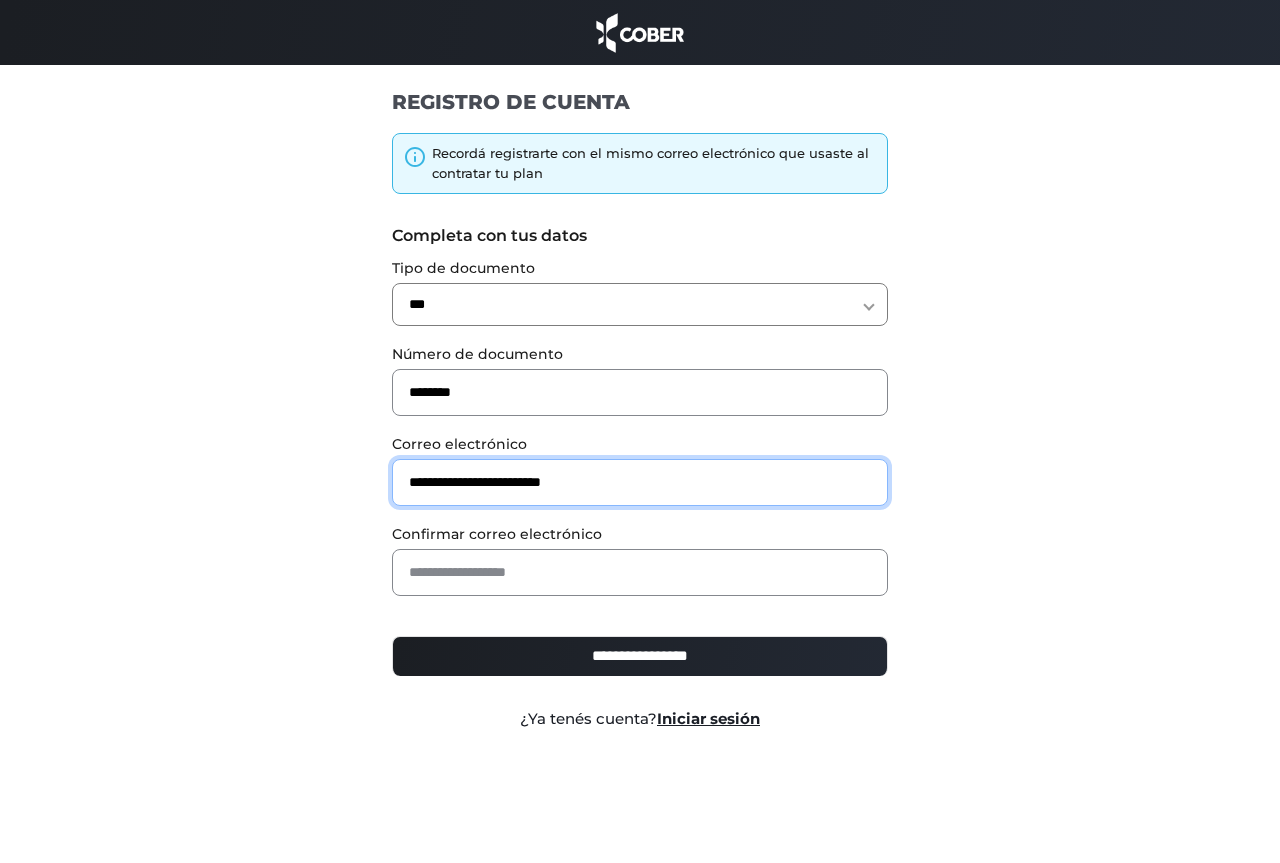 type on "**********" 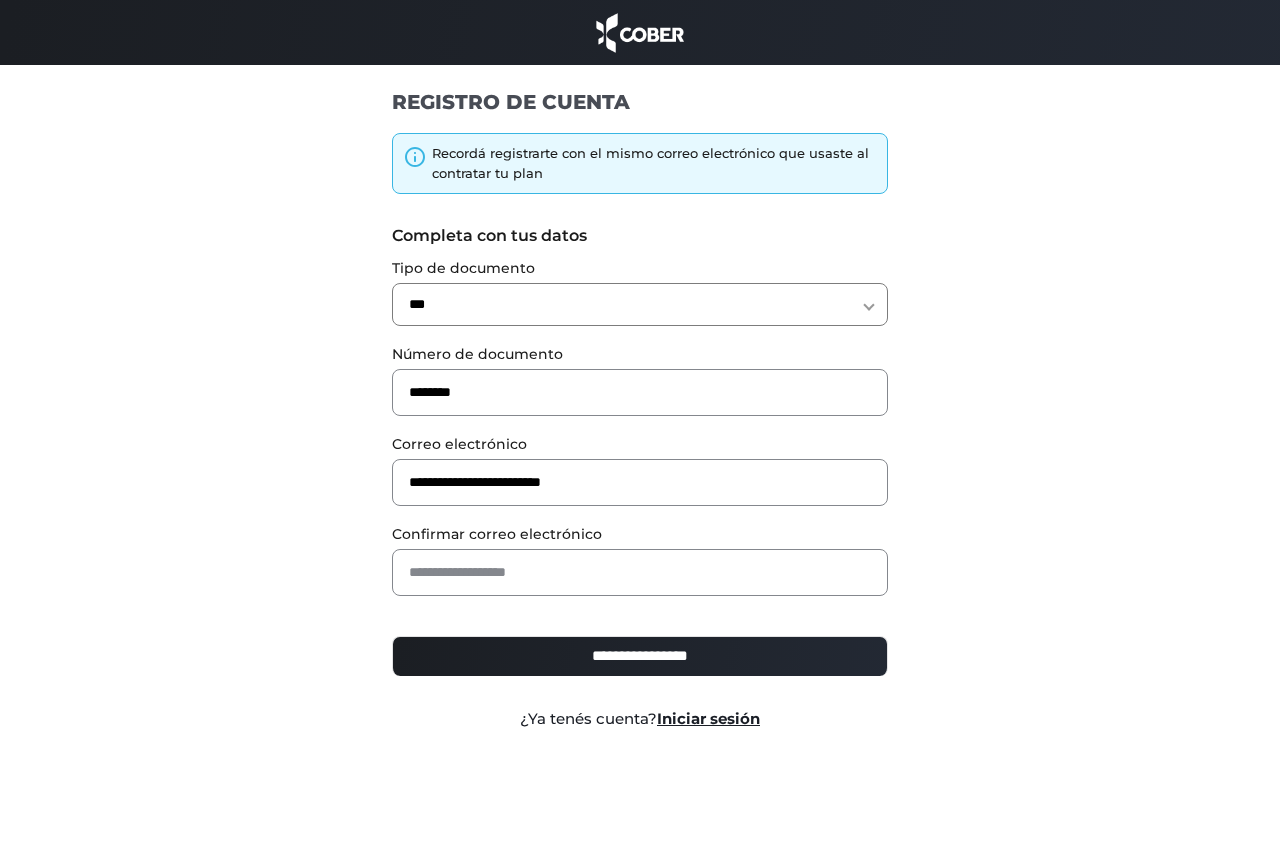 click on "**********" at bounding box center [640, 431] 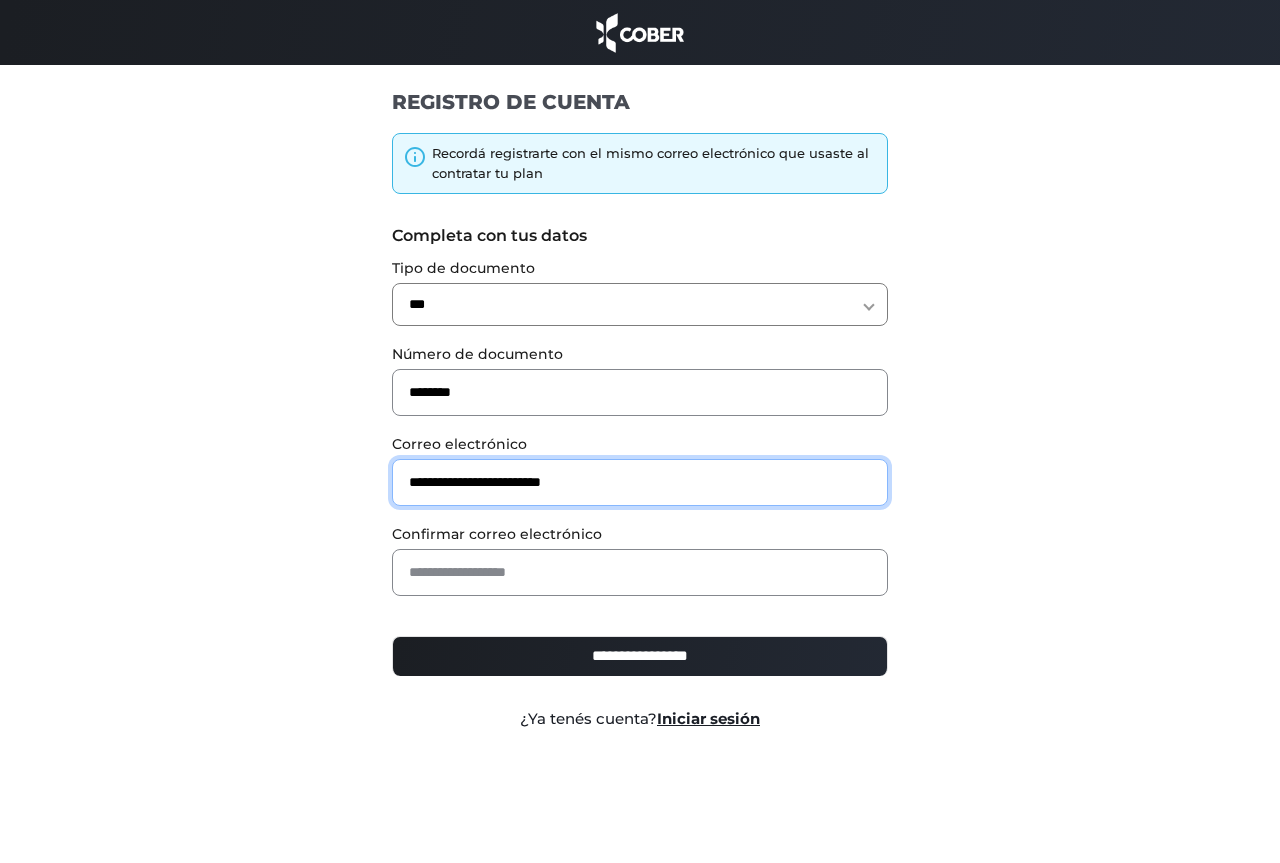 drag, startPoint x: 566, startPoint y: 504, endPoint x: 412, endPoint y: 510, distance: 154.11684 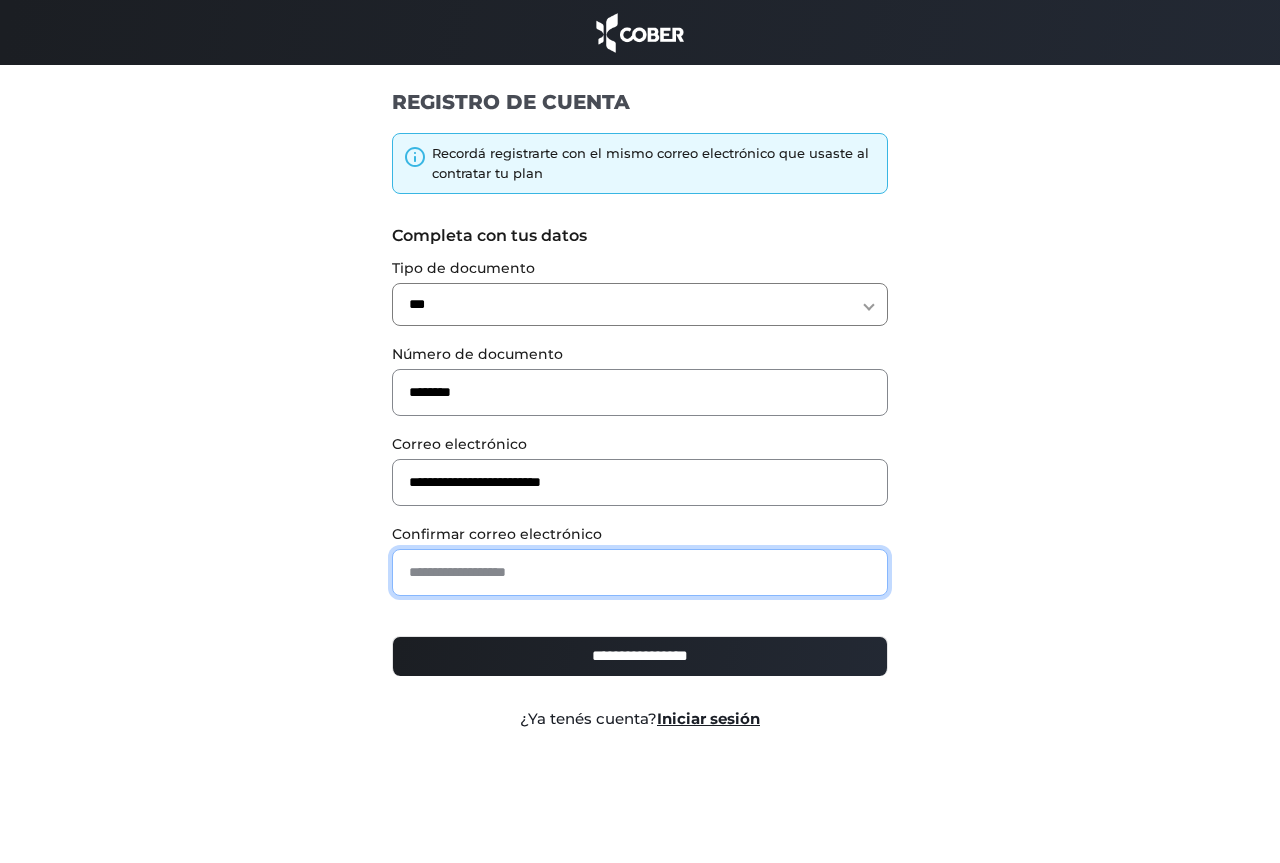 paste on "**********" 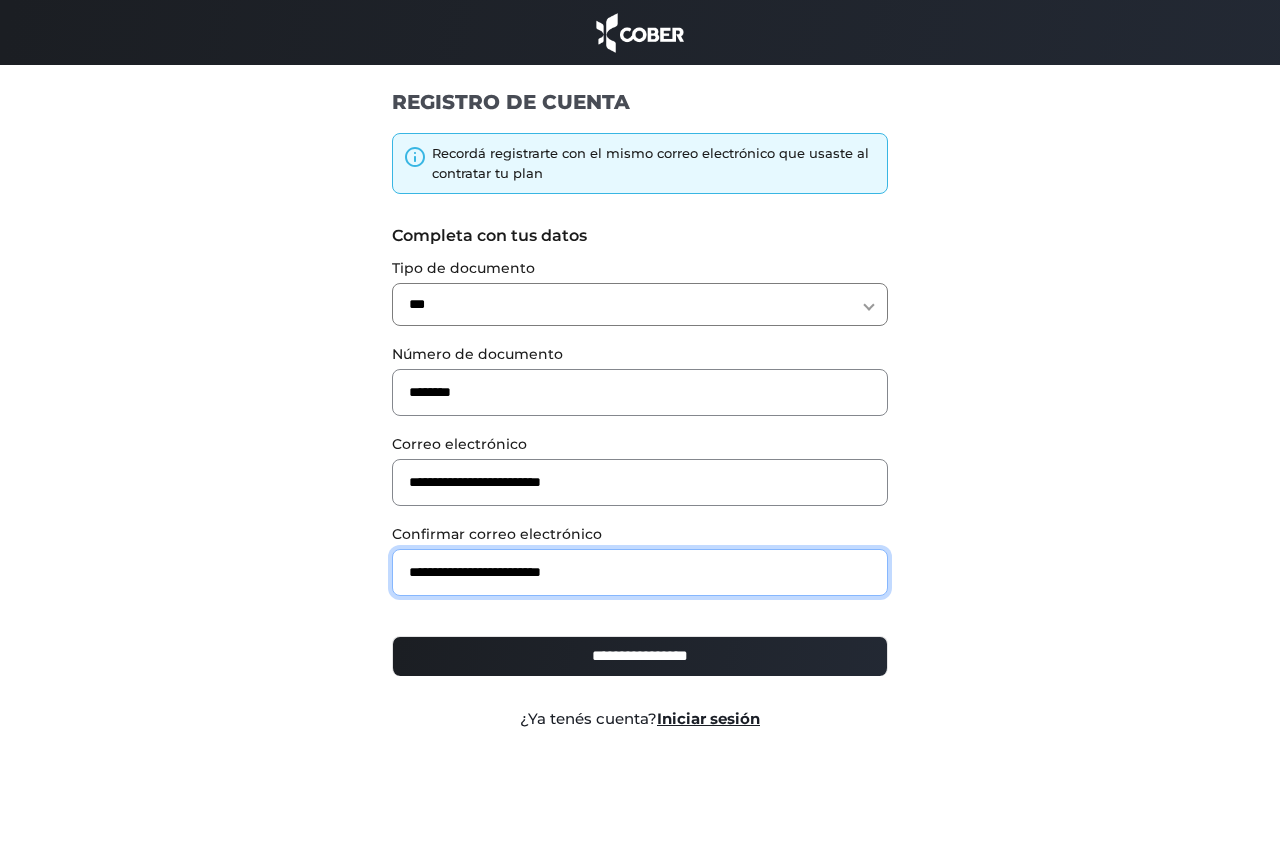 type on "**********" 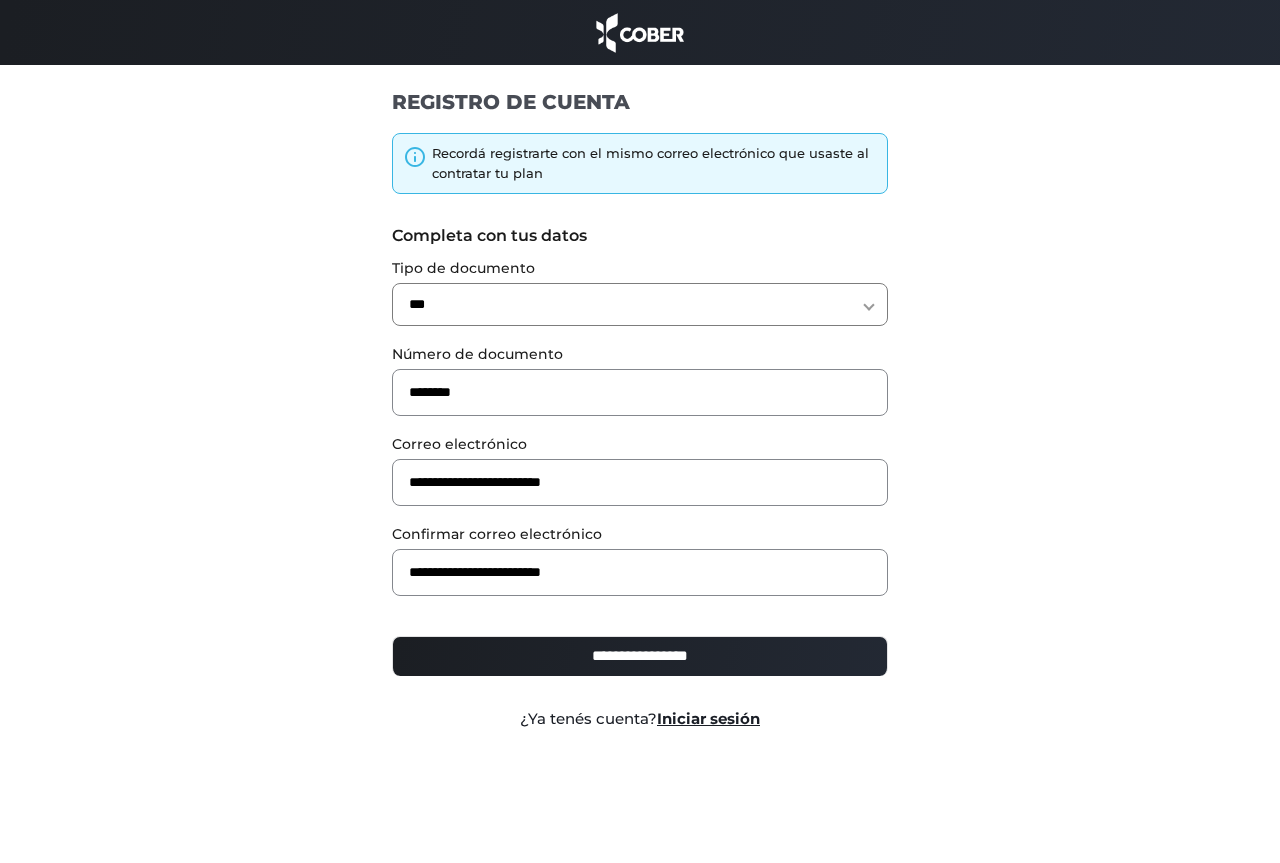 click on "**********" at bounding box center (640, 656) 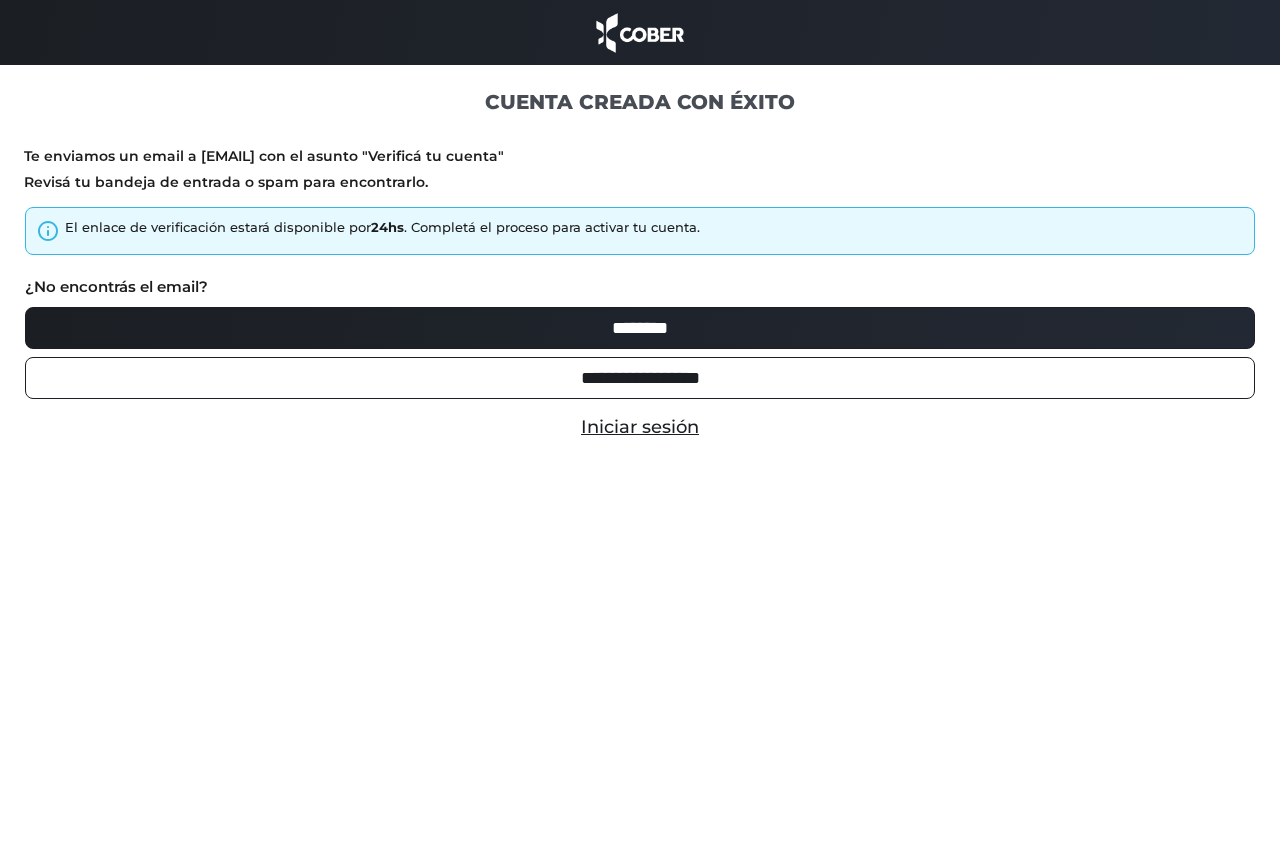 scroll, scrollTop: 0, scrollLeft: 0, axis: both 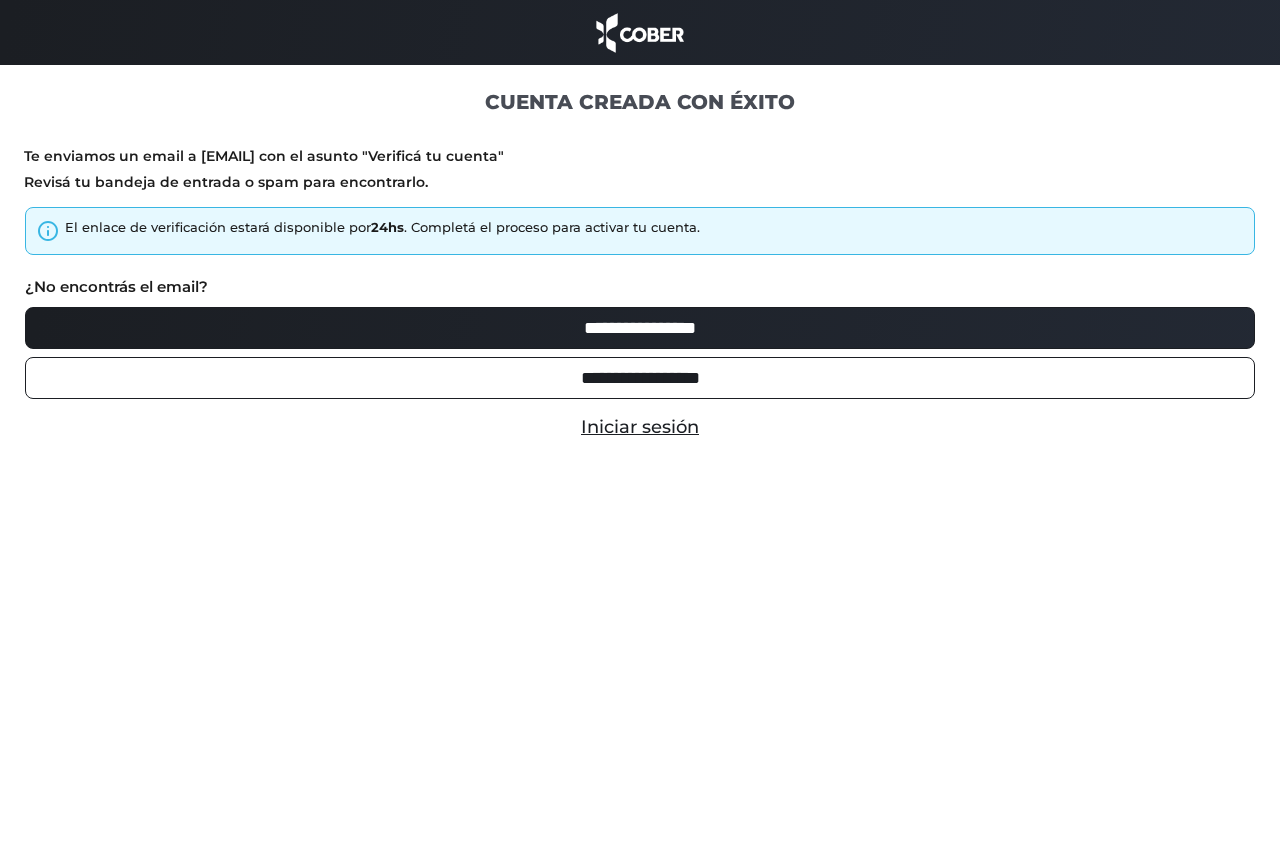 type on "**********" 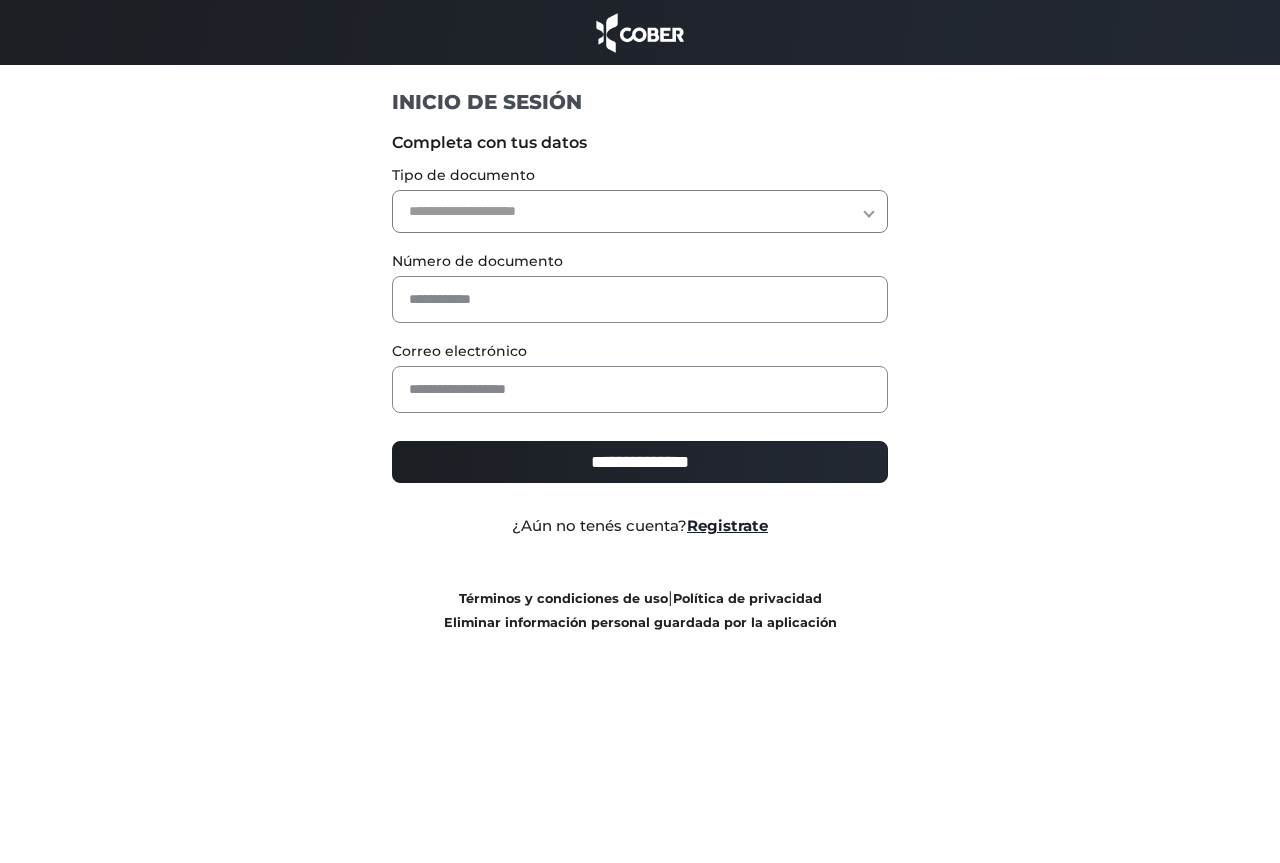 scroll, scrollTop: 0, scrollLeft: 0, axis: both 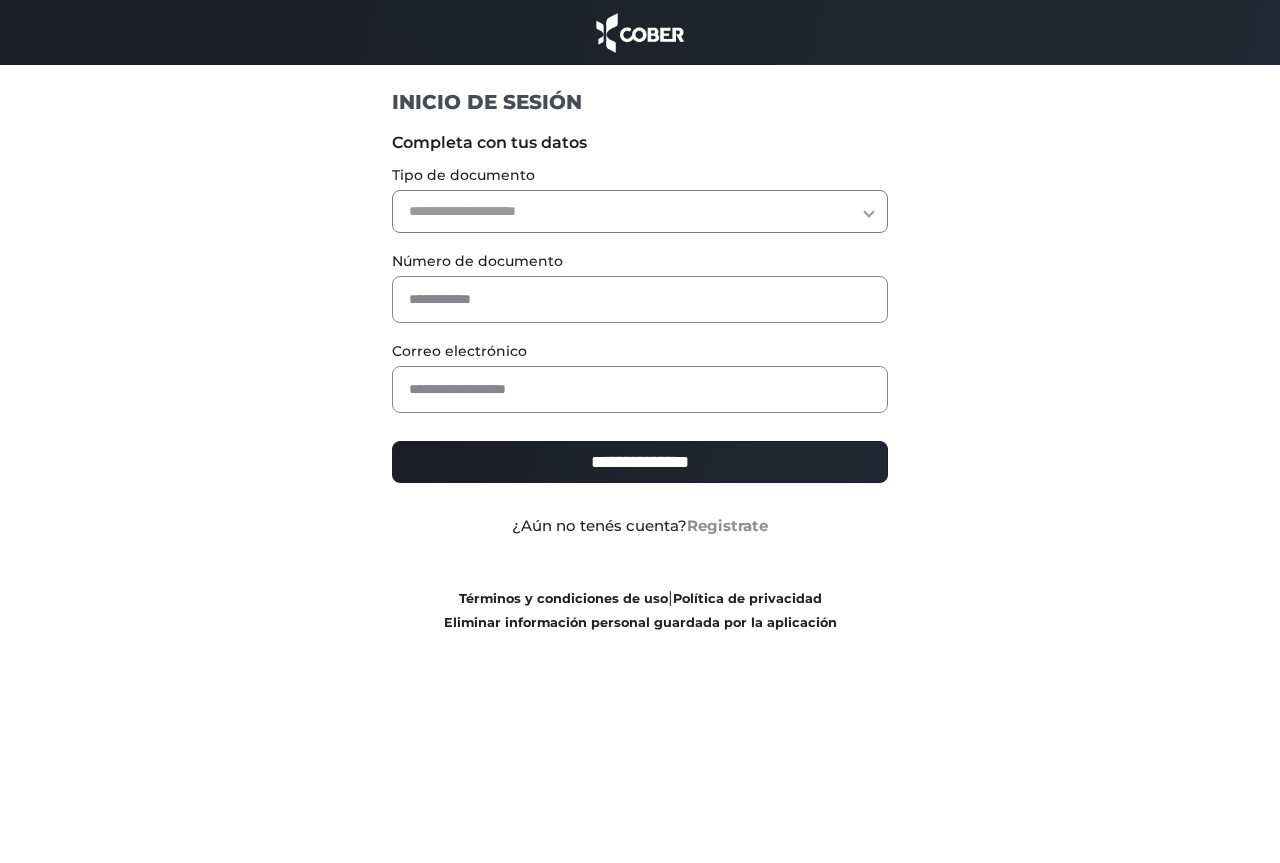 click on "Registrate" at bounding box center [727, 525] 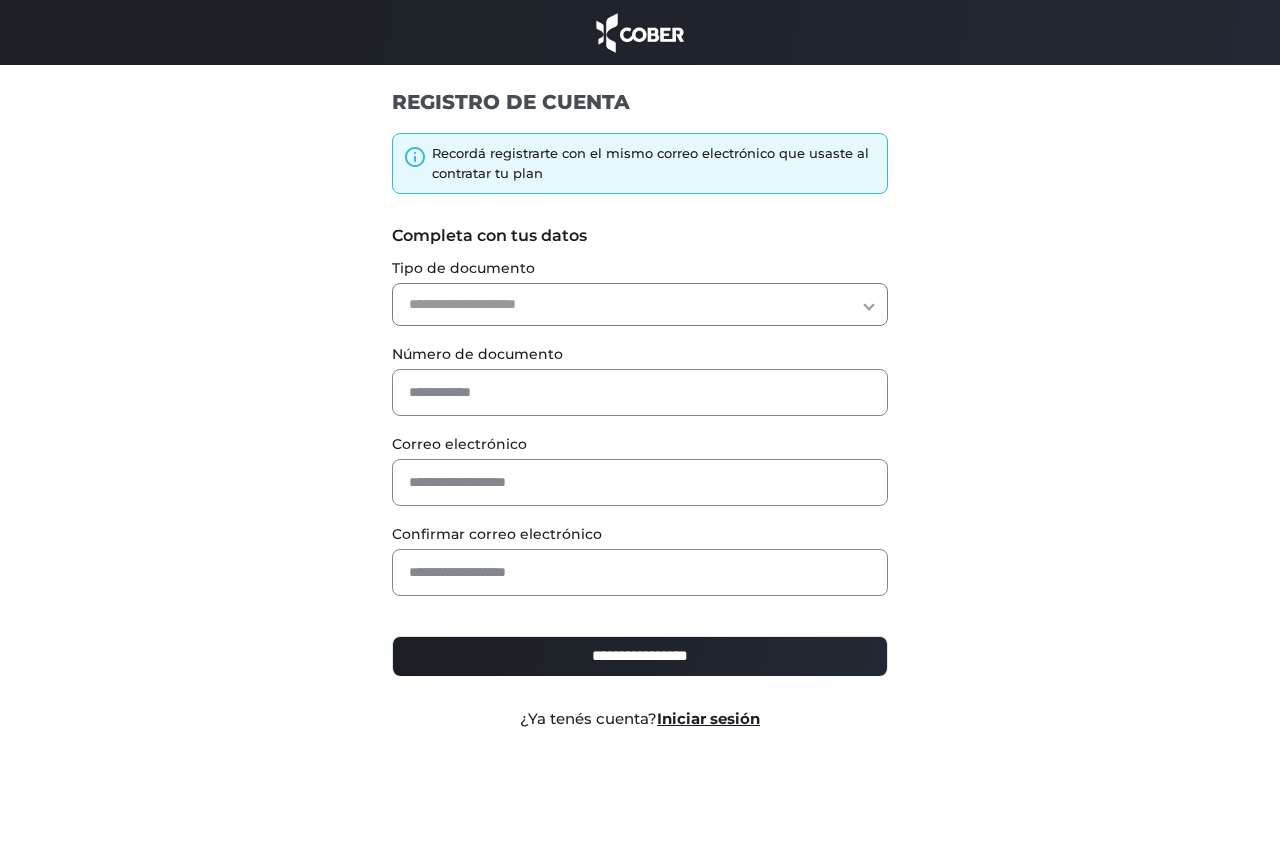 scroll, scrollTop: 0, scrollLeft: 0, axis: both 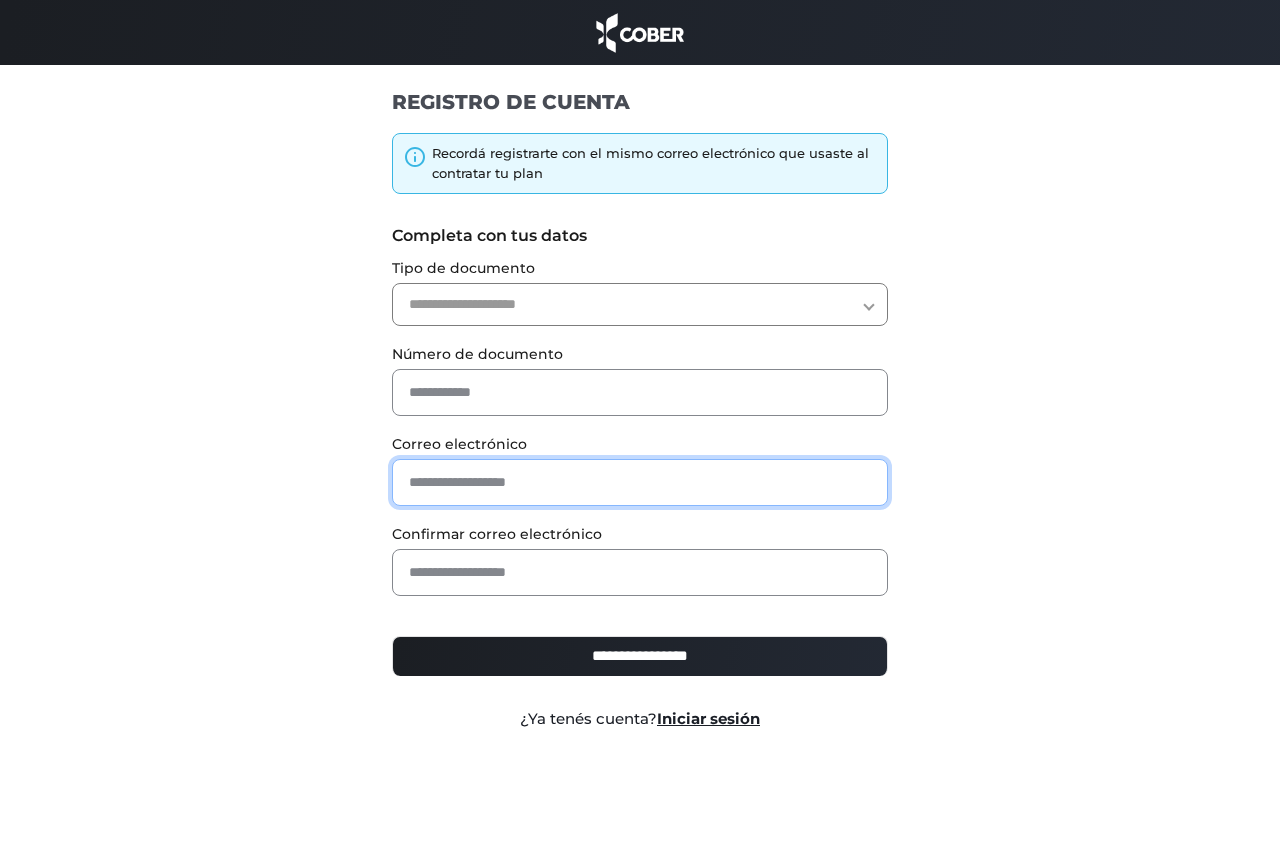 click at bounding box center (640, 482) 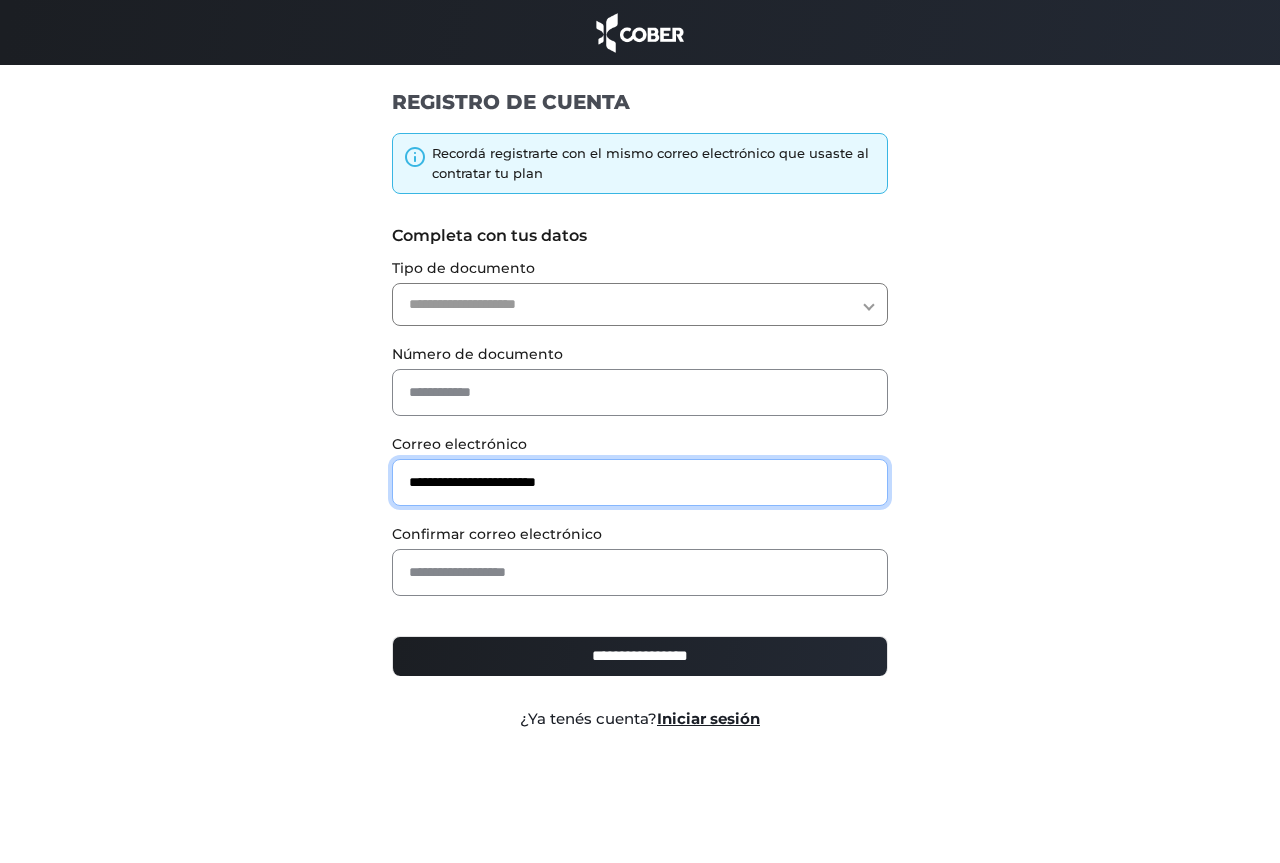 type on "**********" 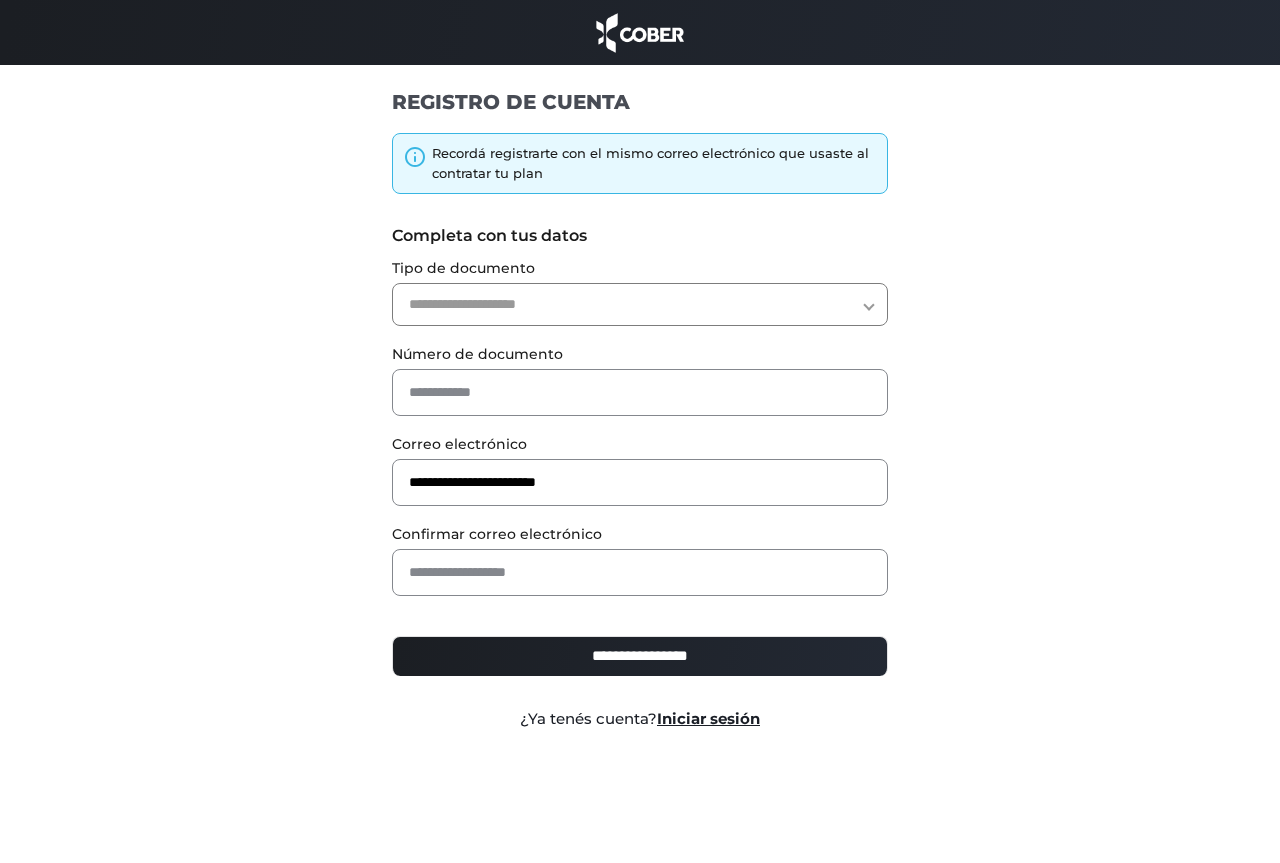click on "**********" at bounding box center (640, 304) 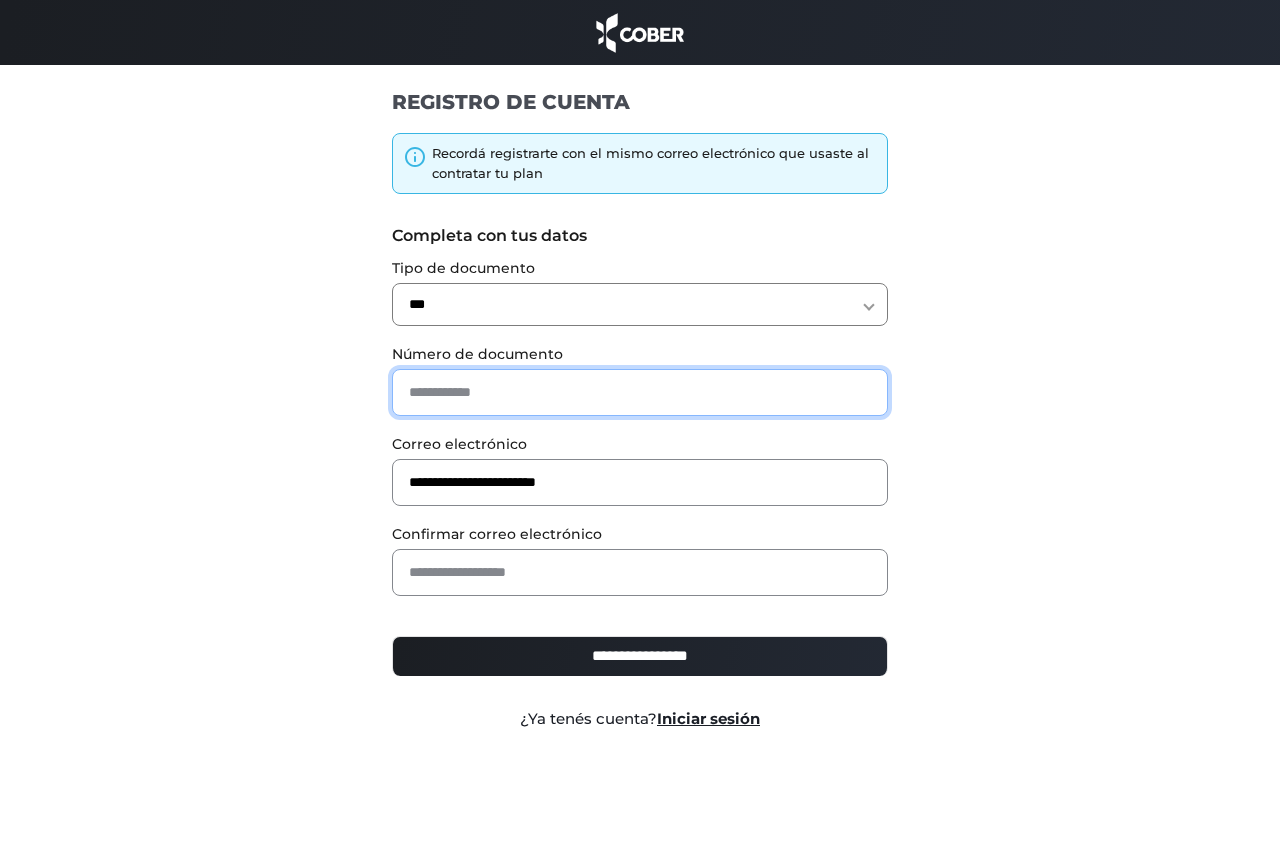 click at bounding box center [640, 392] 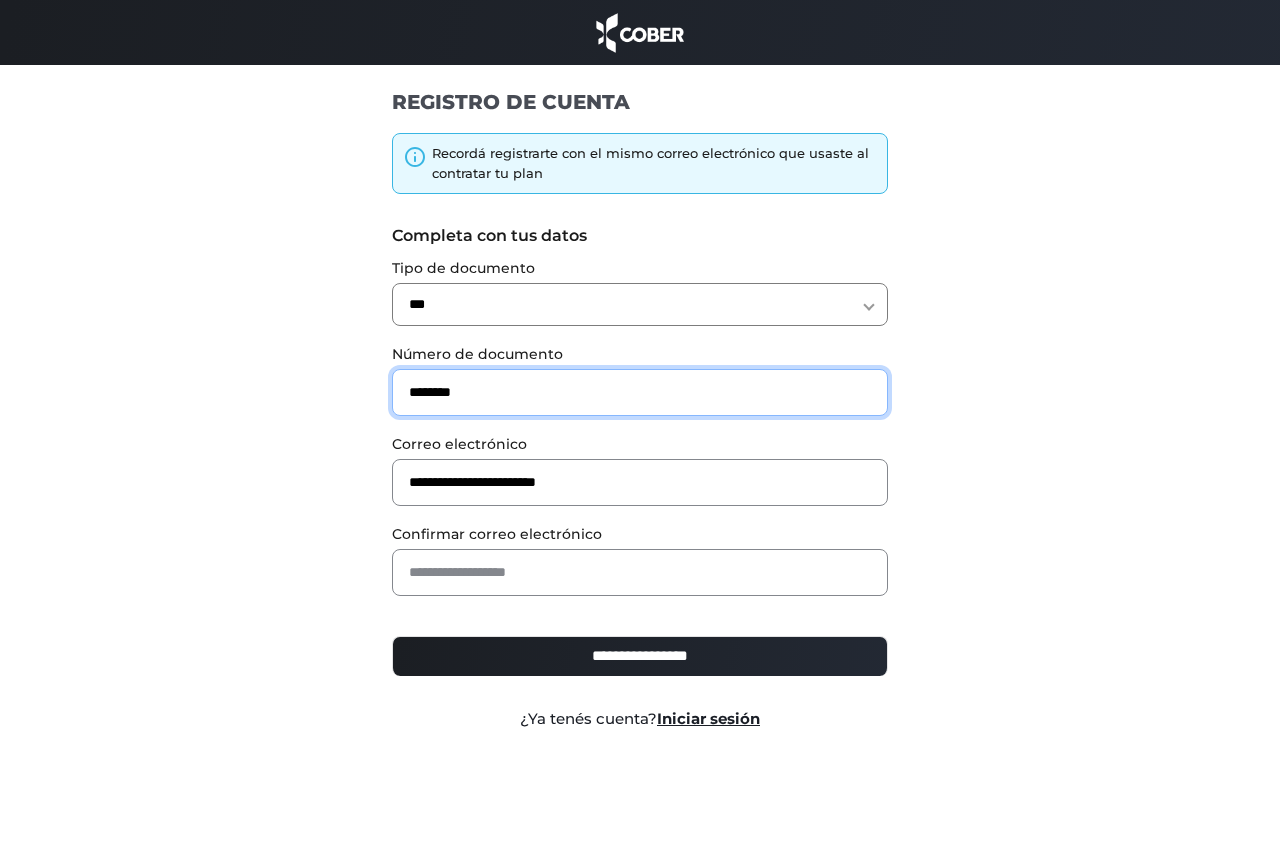 type on "********" 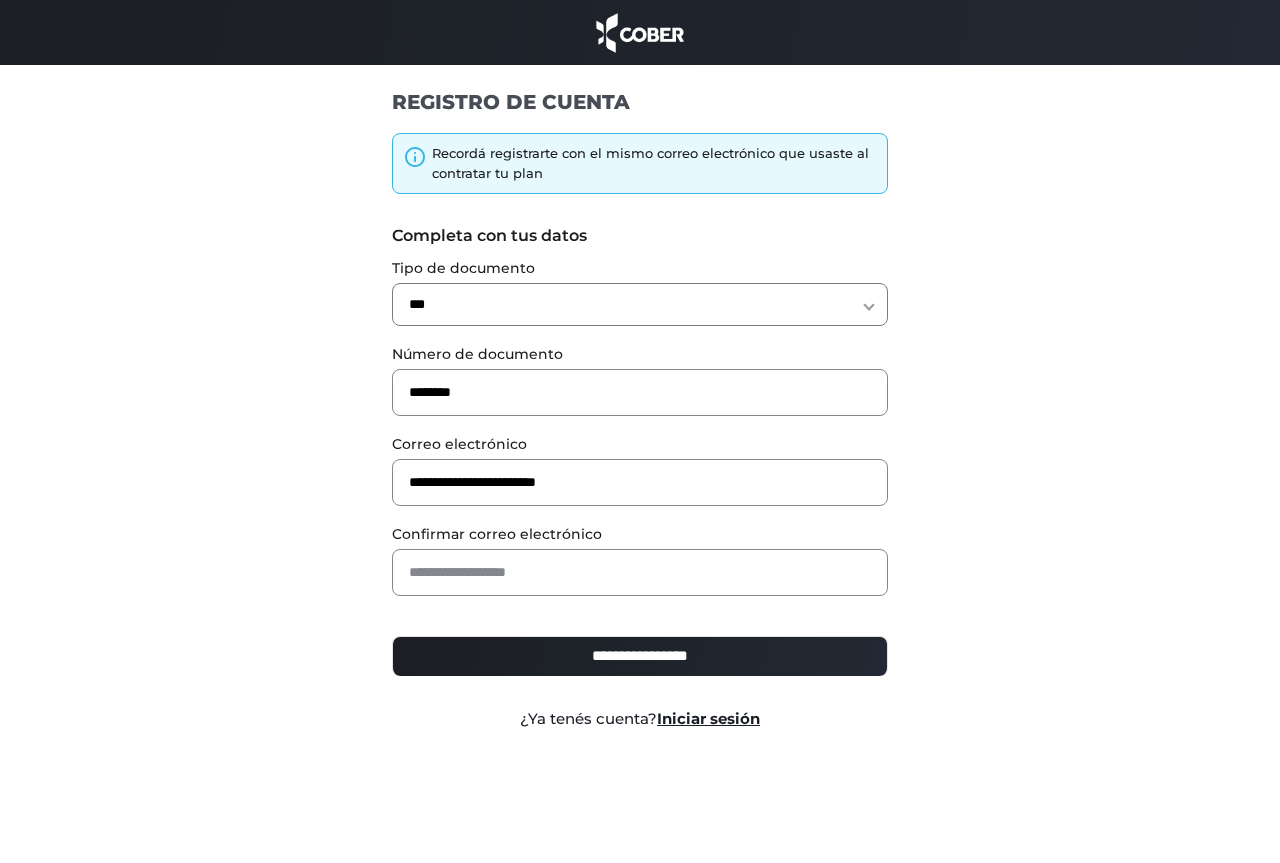 click on "**********" at bounding box center [640, 431] 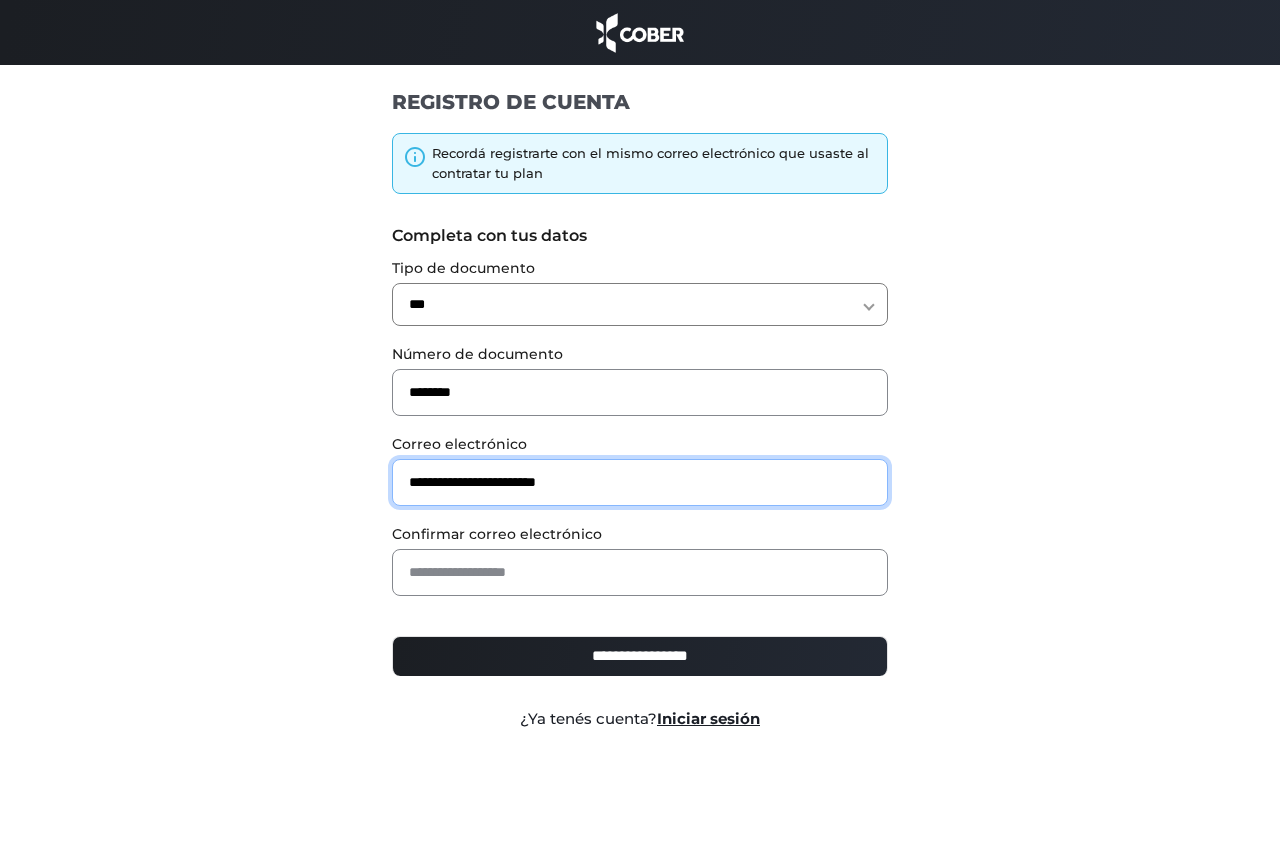 drag, startPoint x: 536, startPoint y: 522, endPoint x: 272, endPoint y: 491, distance: 265.81384 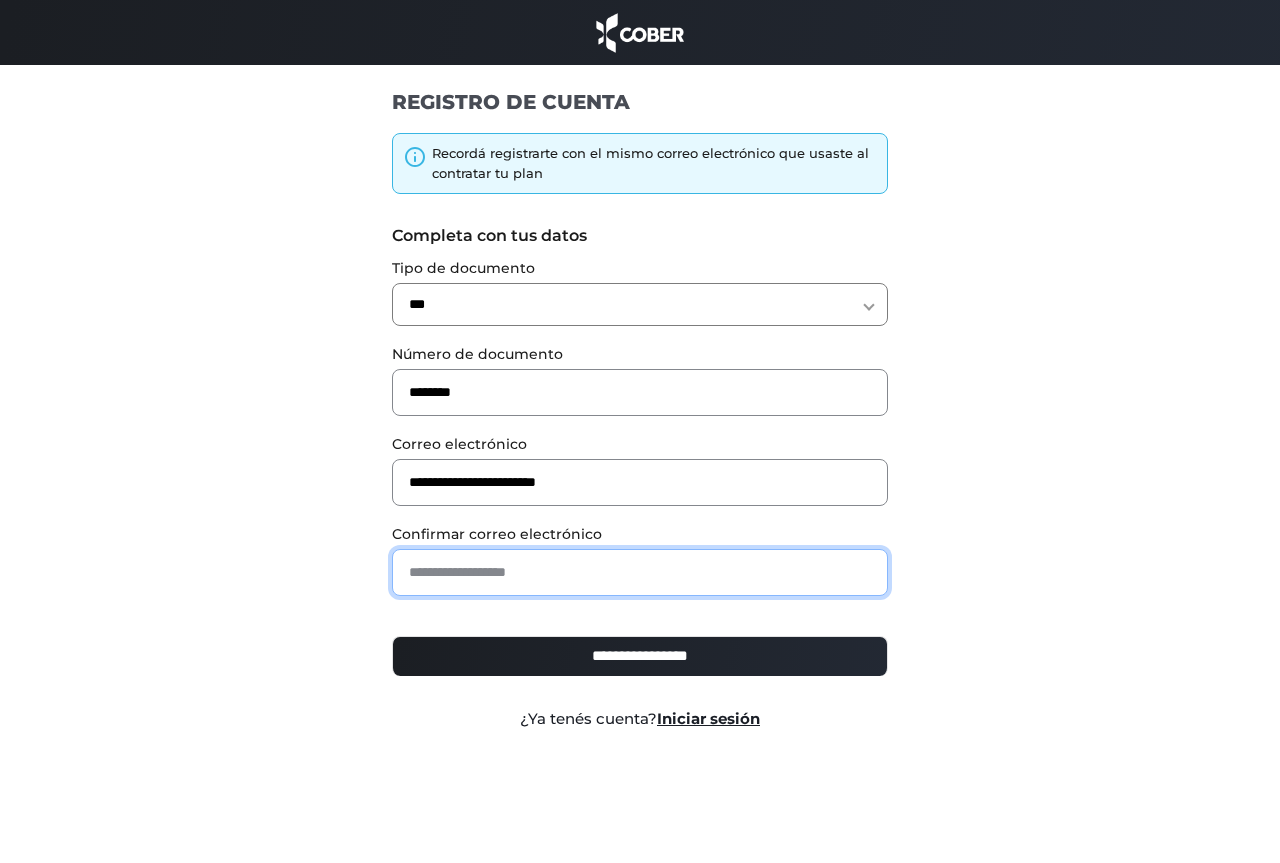 paste on "**********" 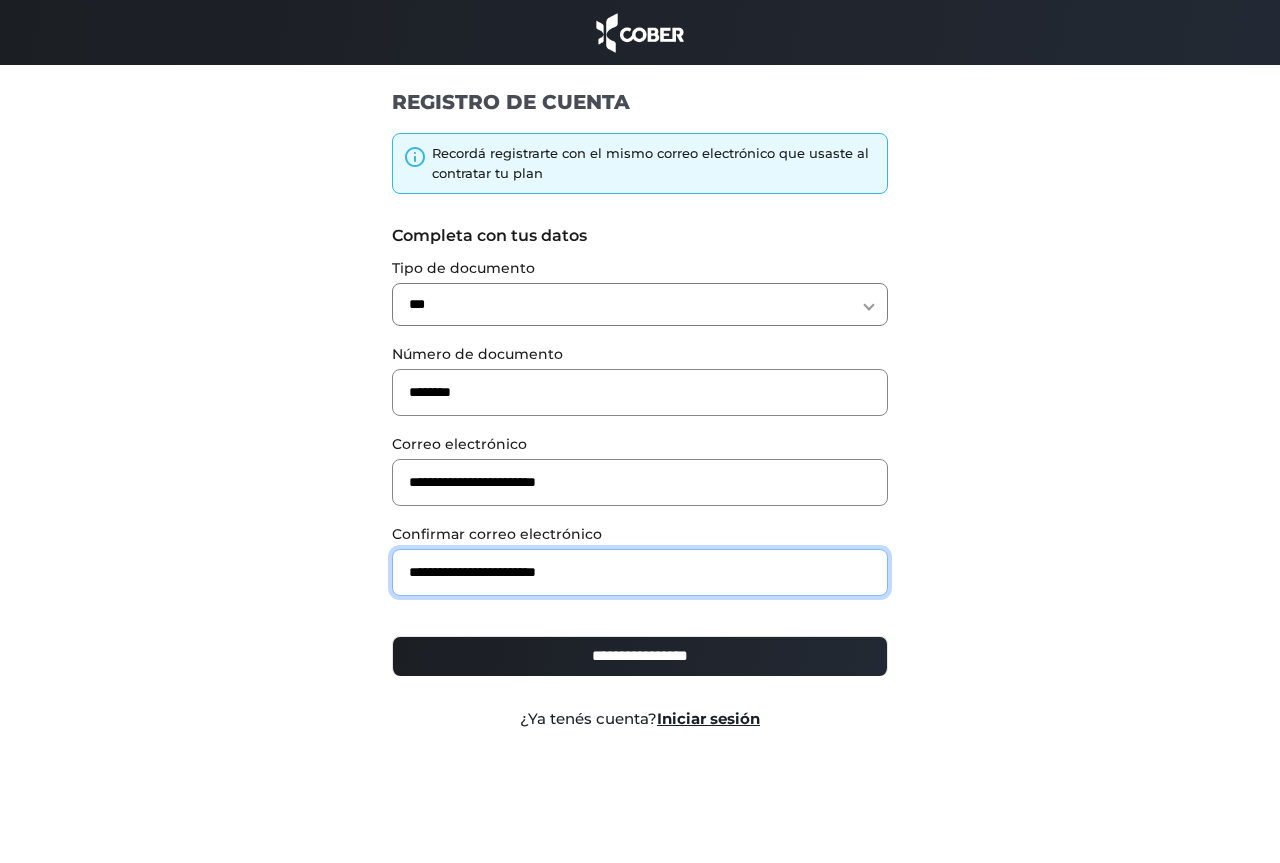 type on "**********" 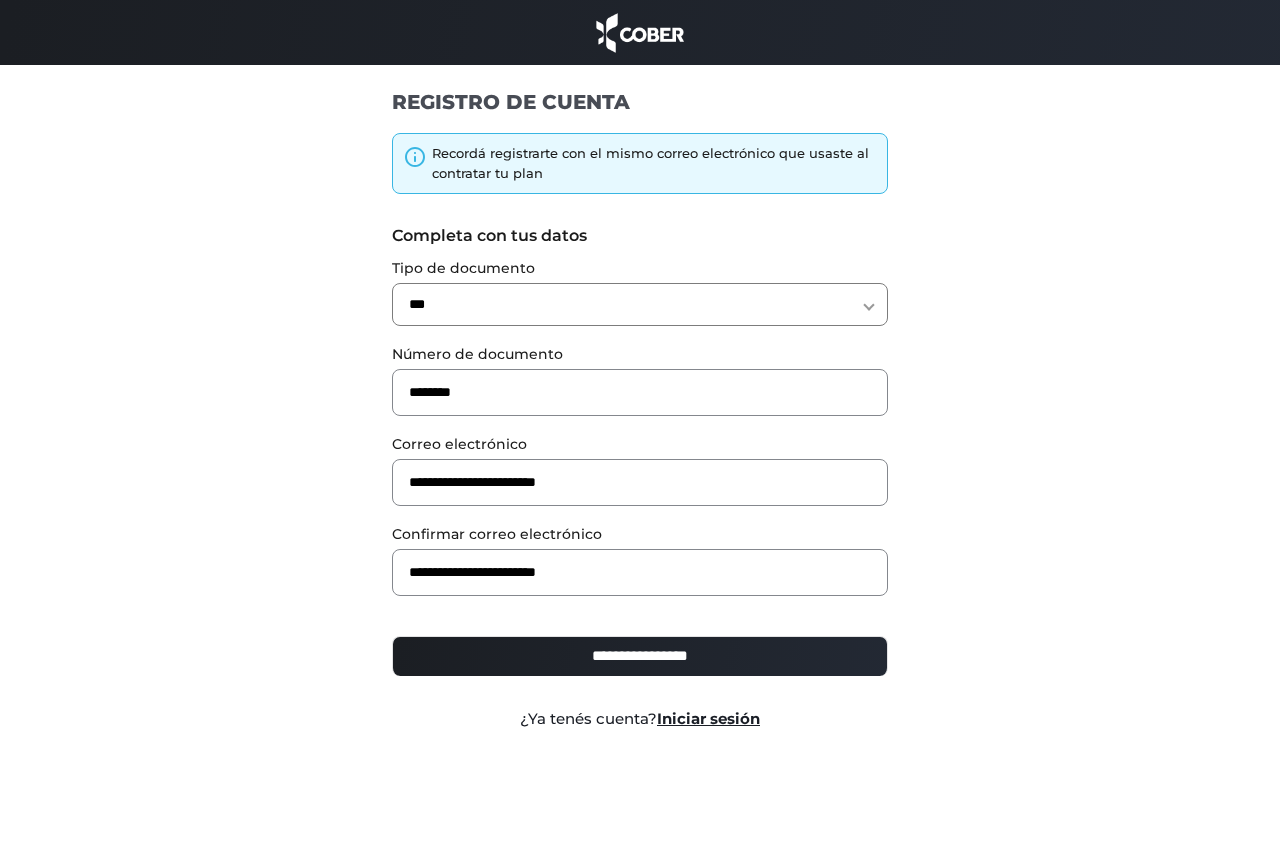 click on "**********" at bounding box center (640, 656) 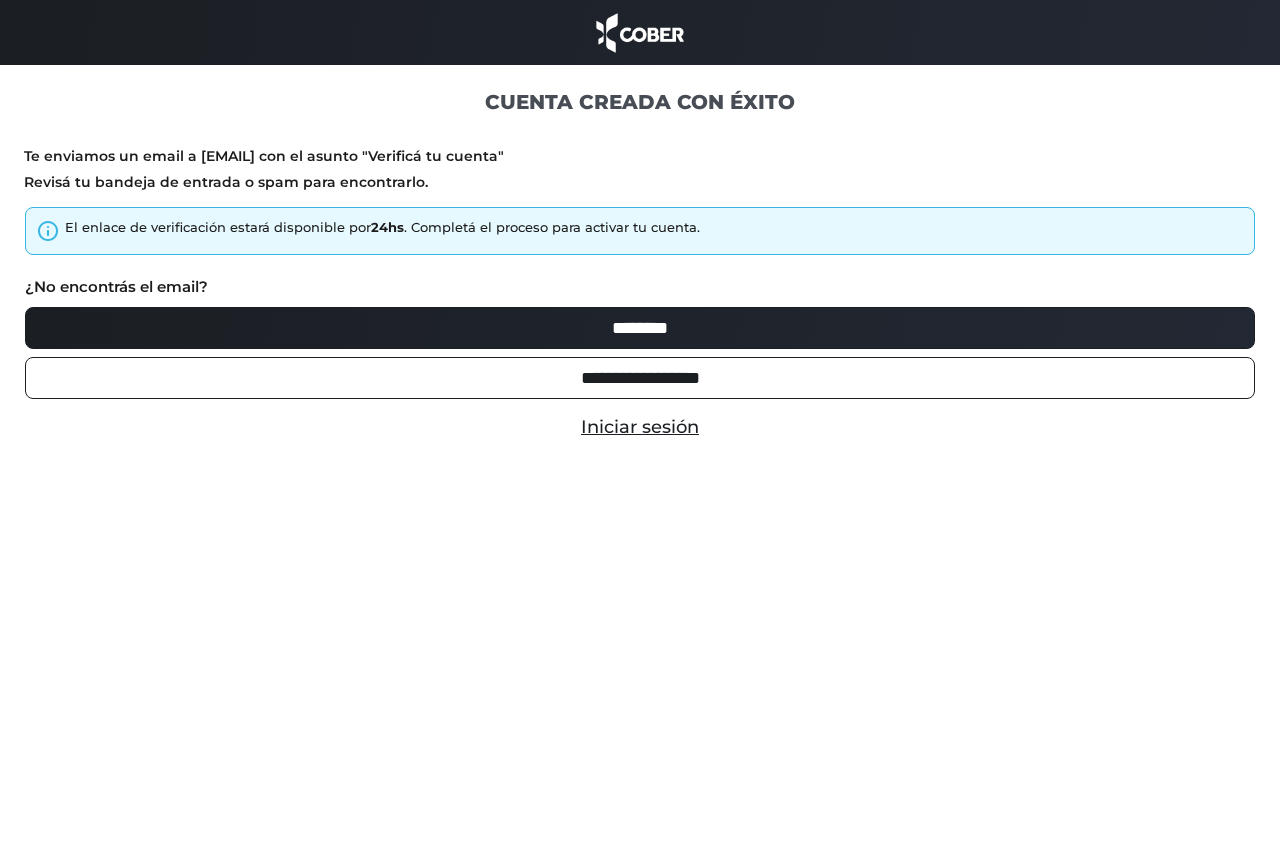 scroll, scrollTop: 0, scrollLeft: 0, axis: both 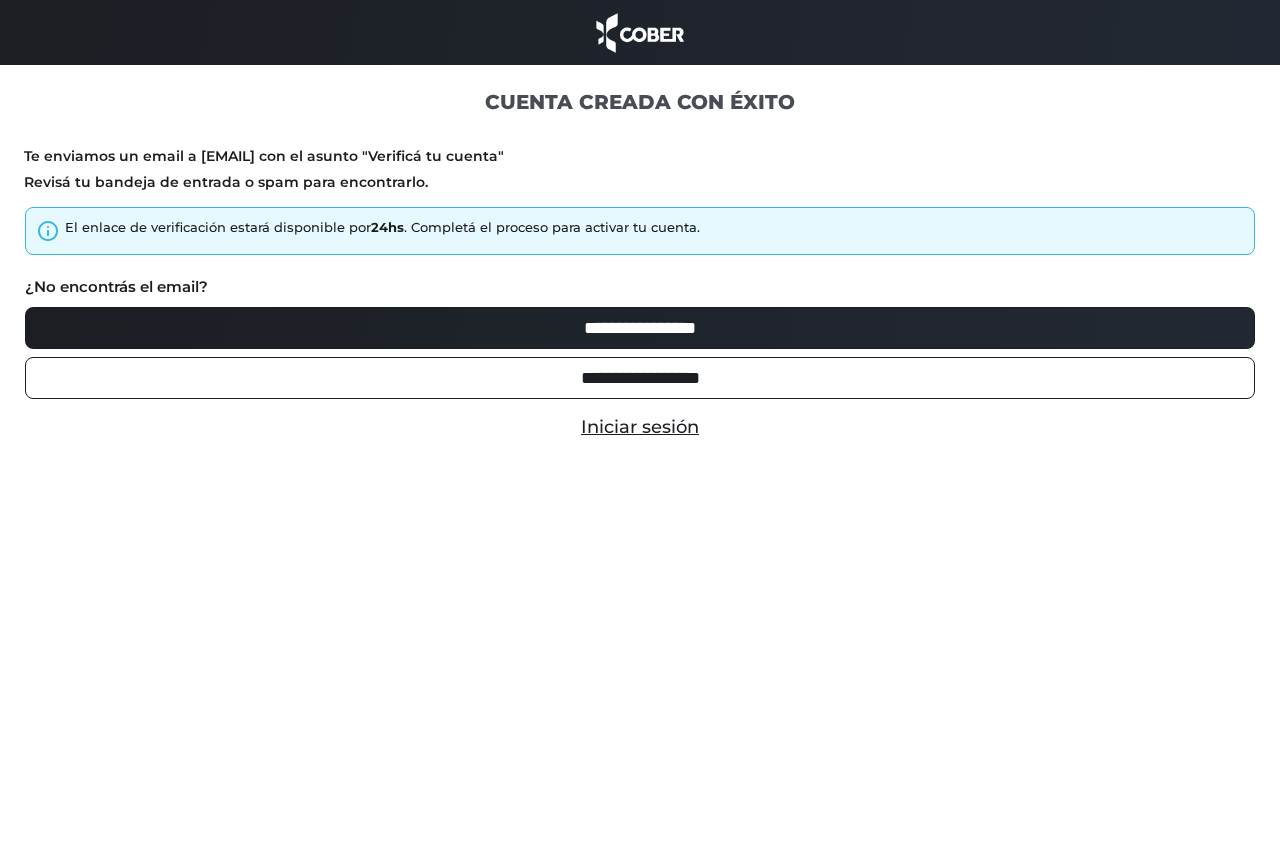 type on "**********" 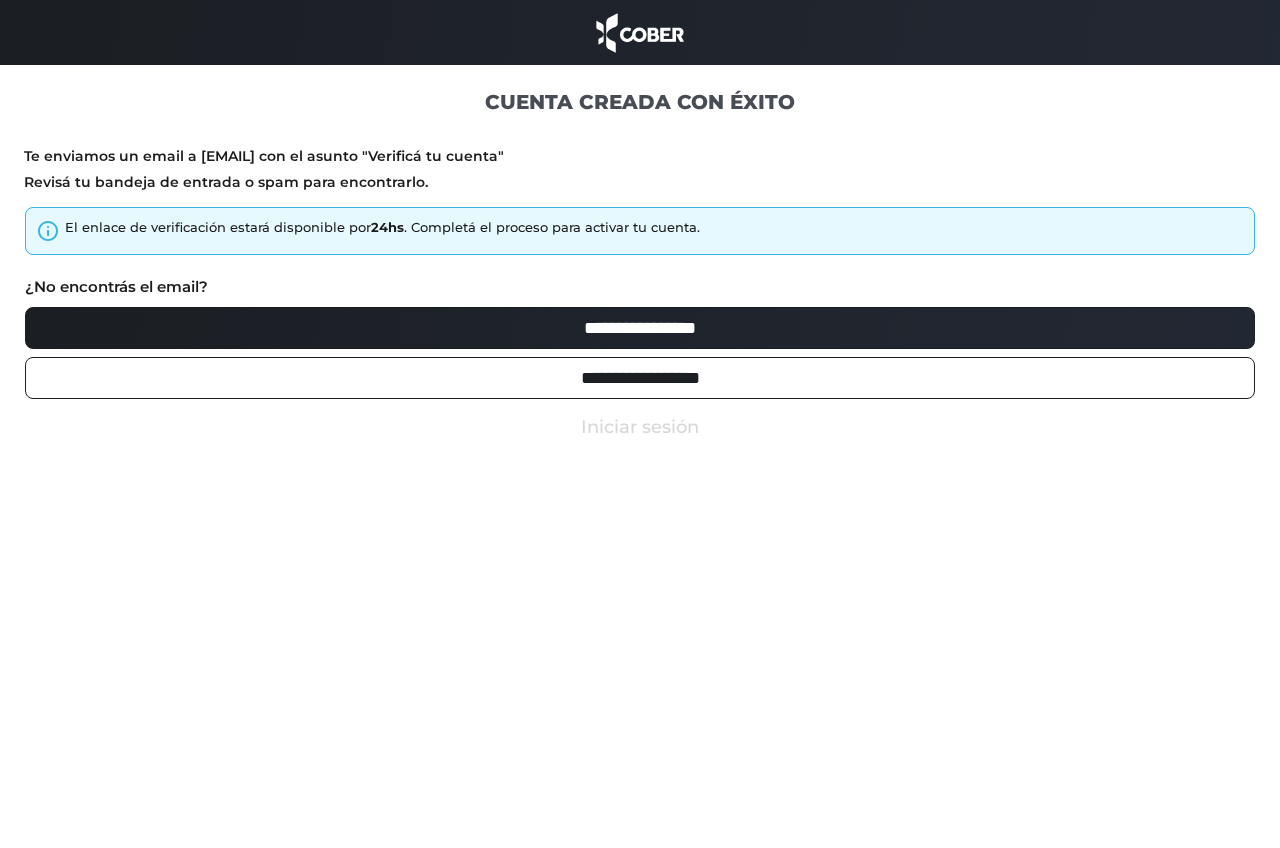 click on "Iniciar sesión" at bounding box center (640, 427) 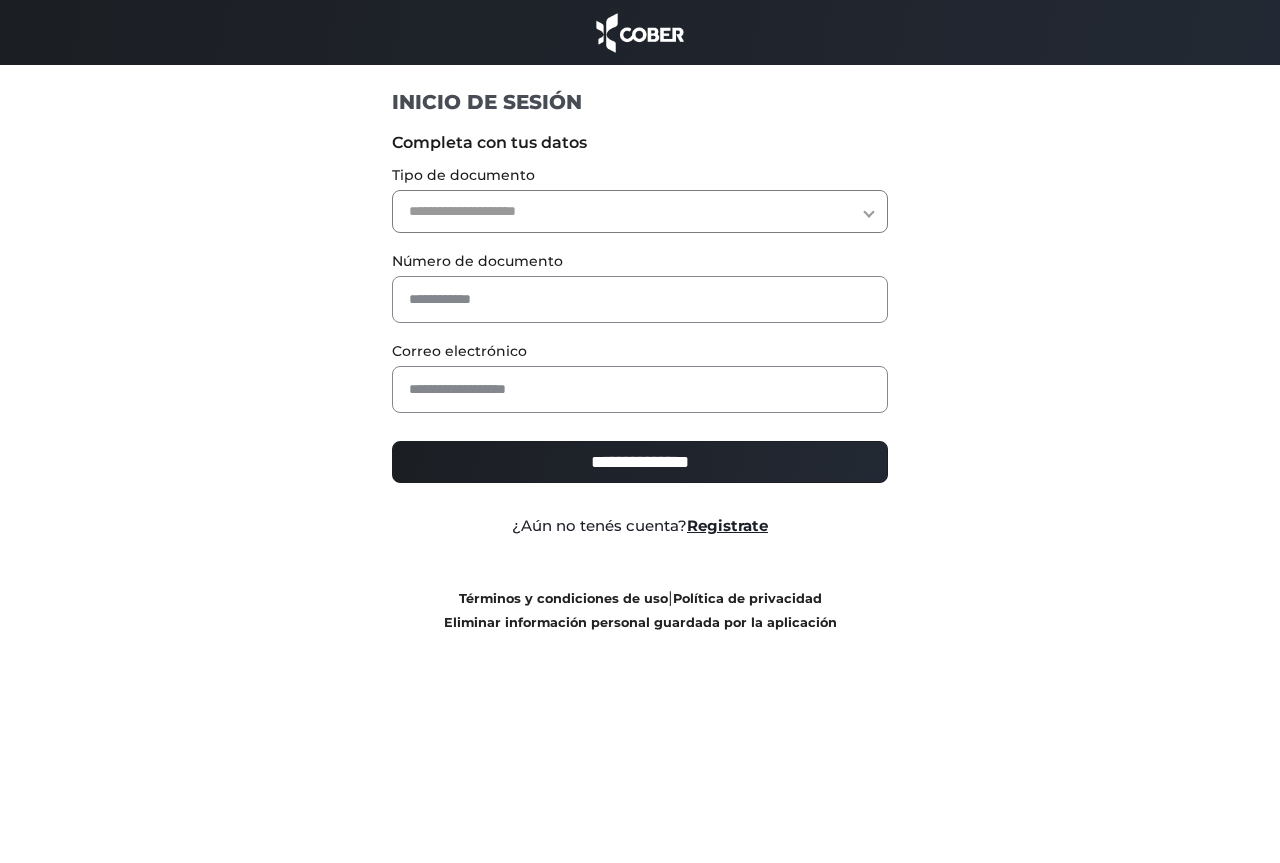 scroll, scrollTop: 0, scrollLeft: 0, axis: both 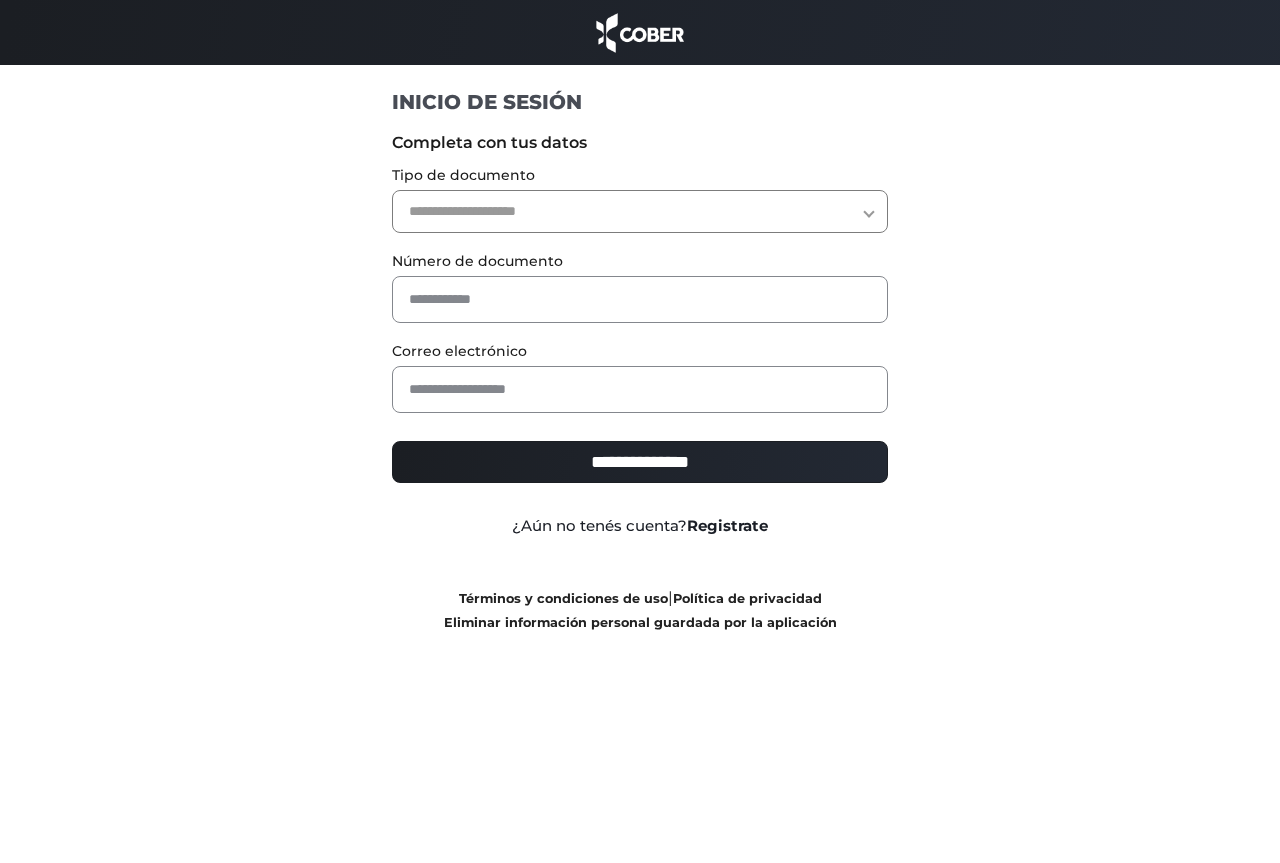 click on "Registrate" at bounding box center [727, 525] 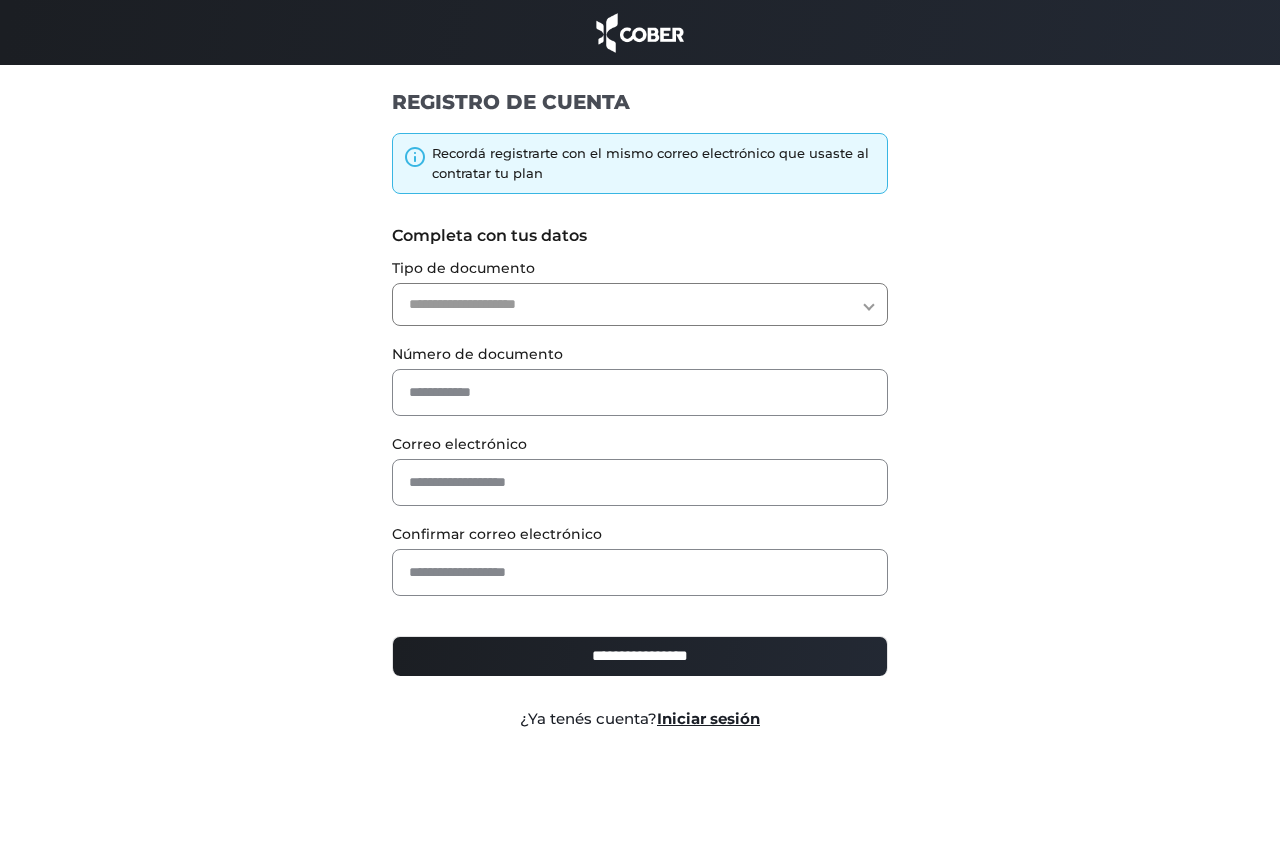 scroll, scrollTop: 0, scrollLeft: 0, axis: both 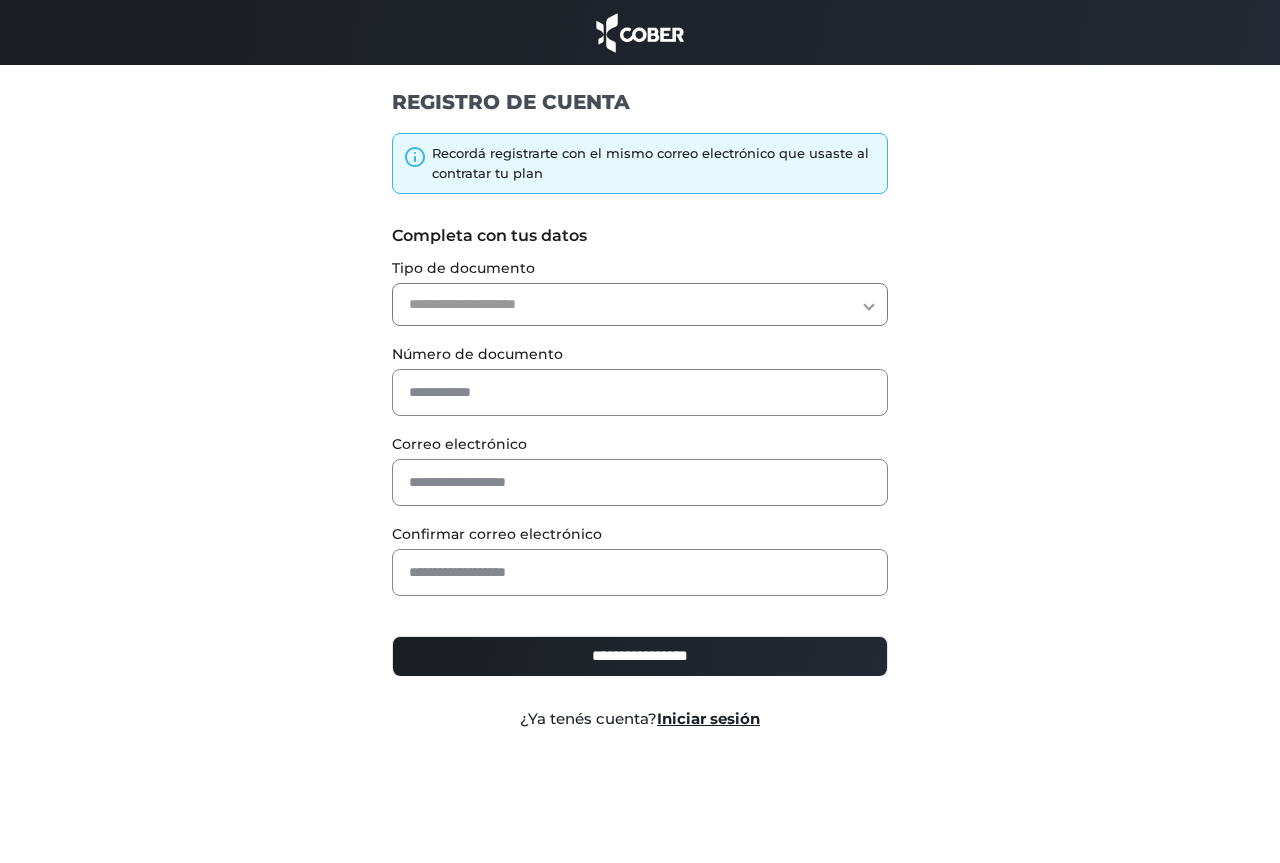 click on "**********" at bounding box center [640, 304] 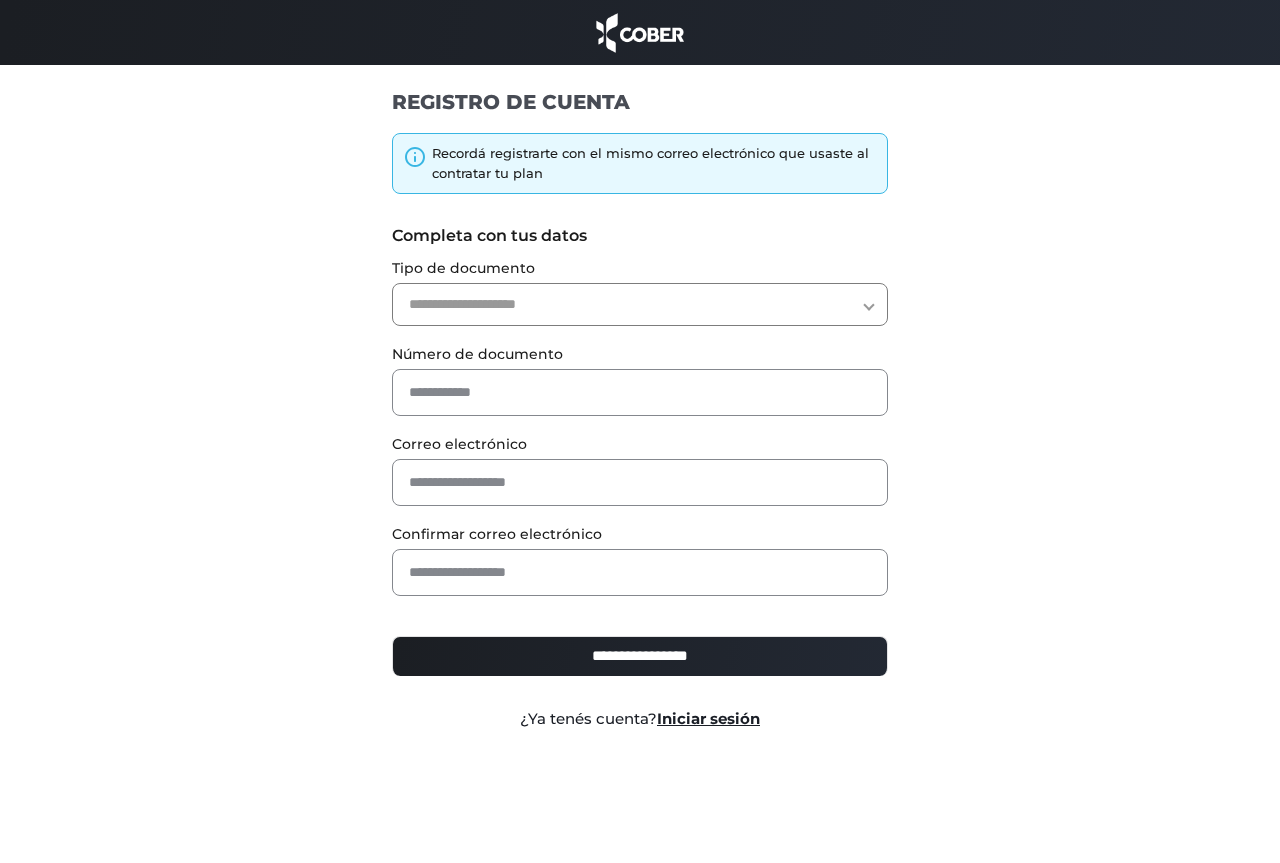 select on "***" 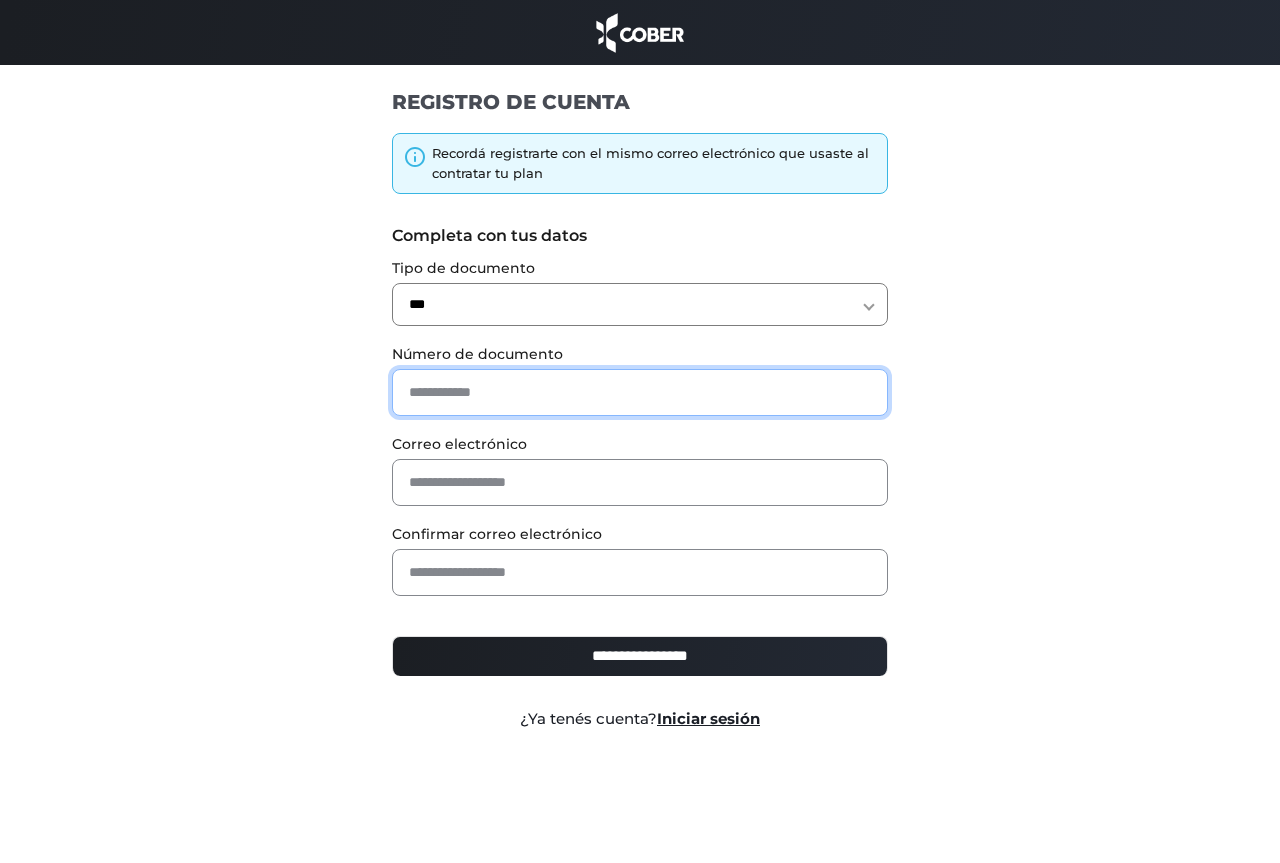 click at bounding box center (640, 392) 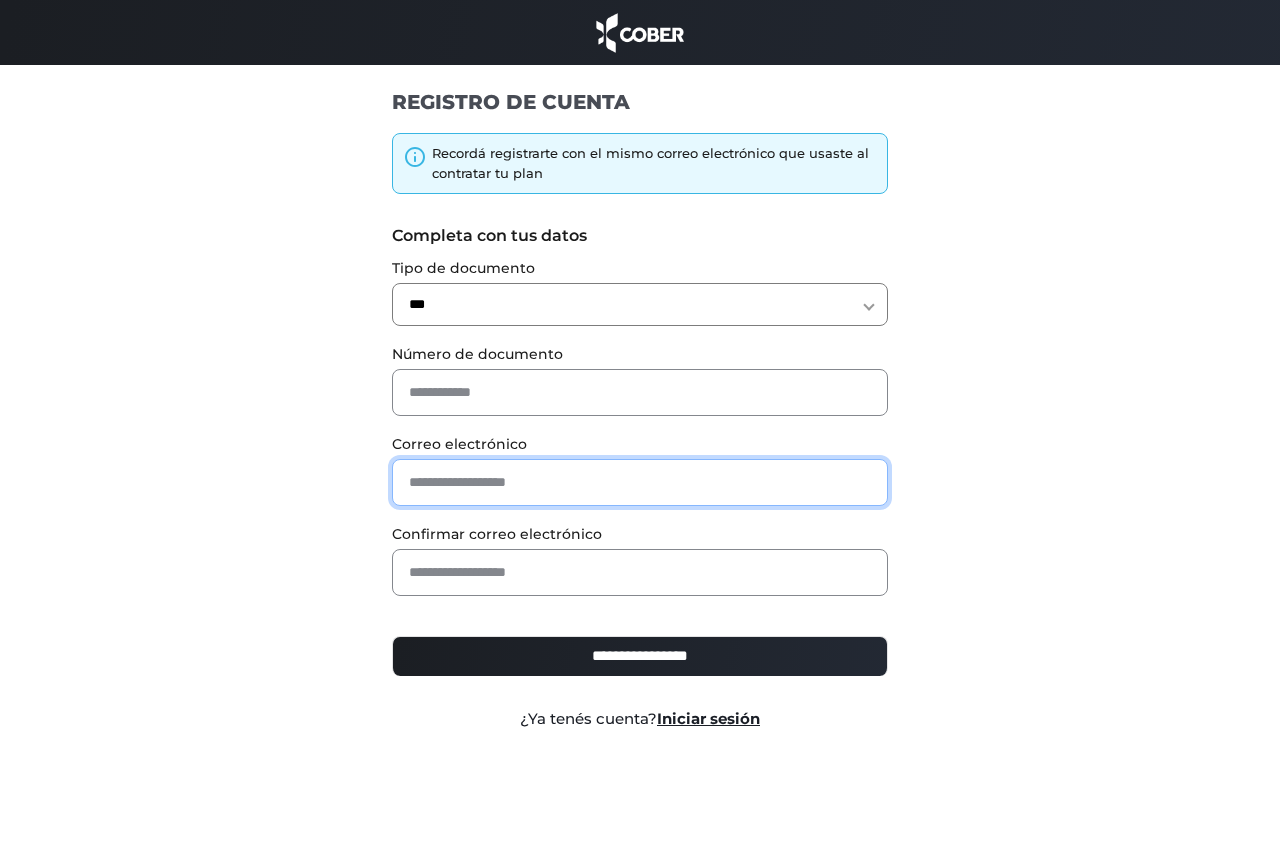 click at bounding box center (640, 482) 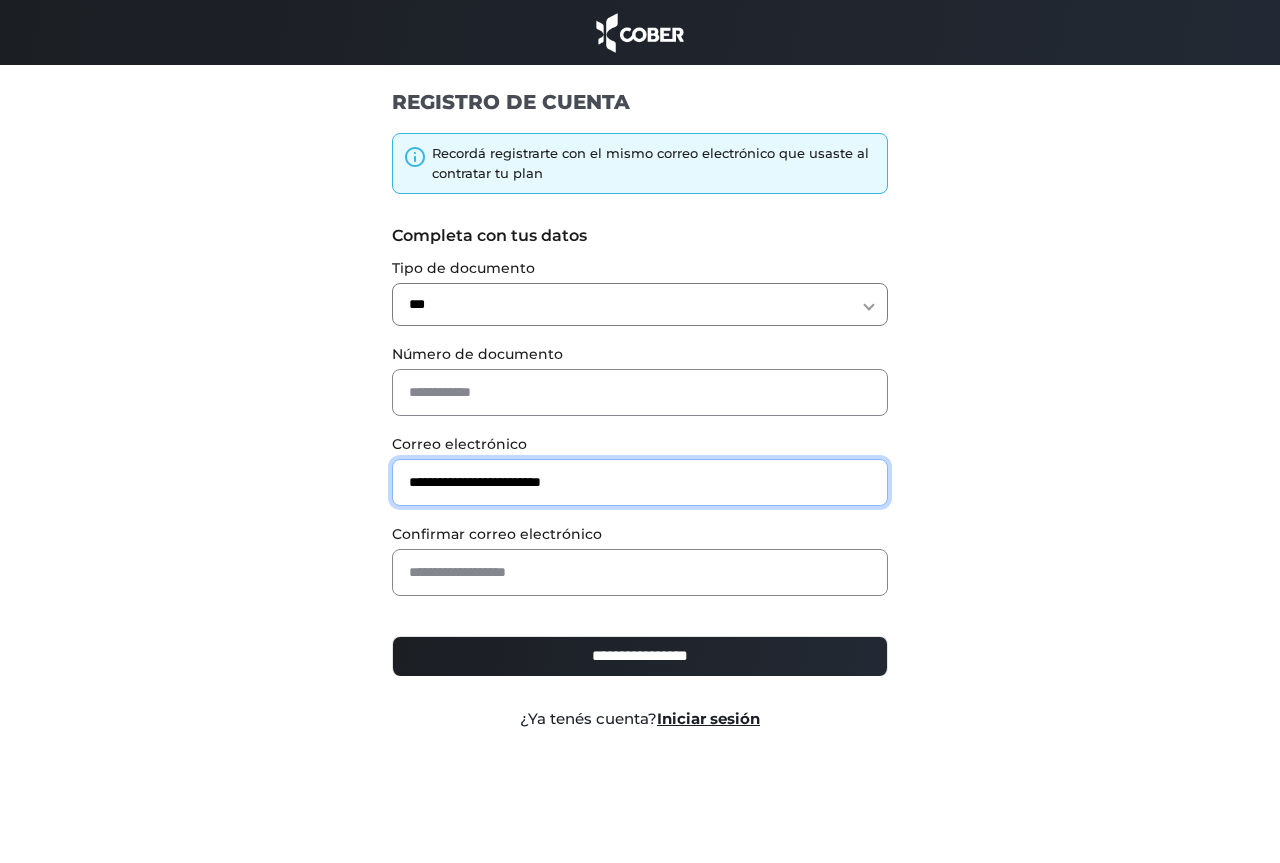 type on "**********" 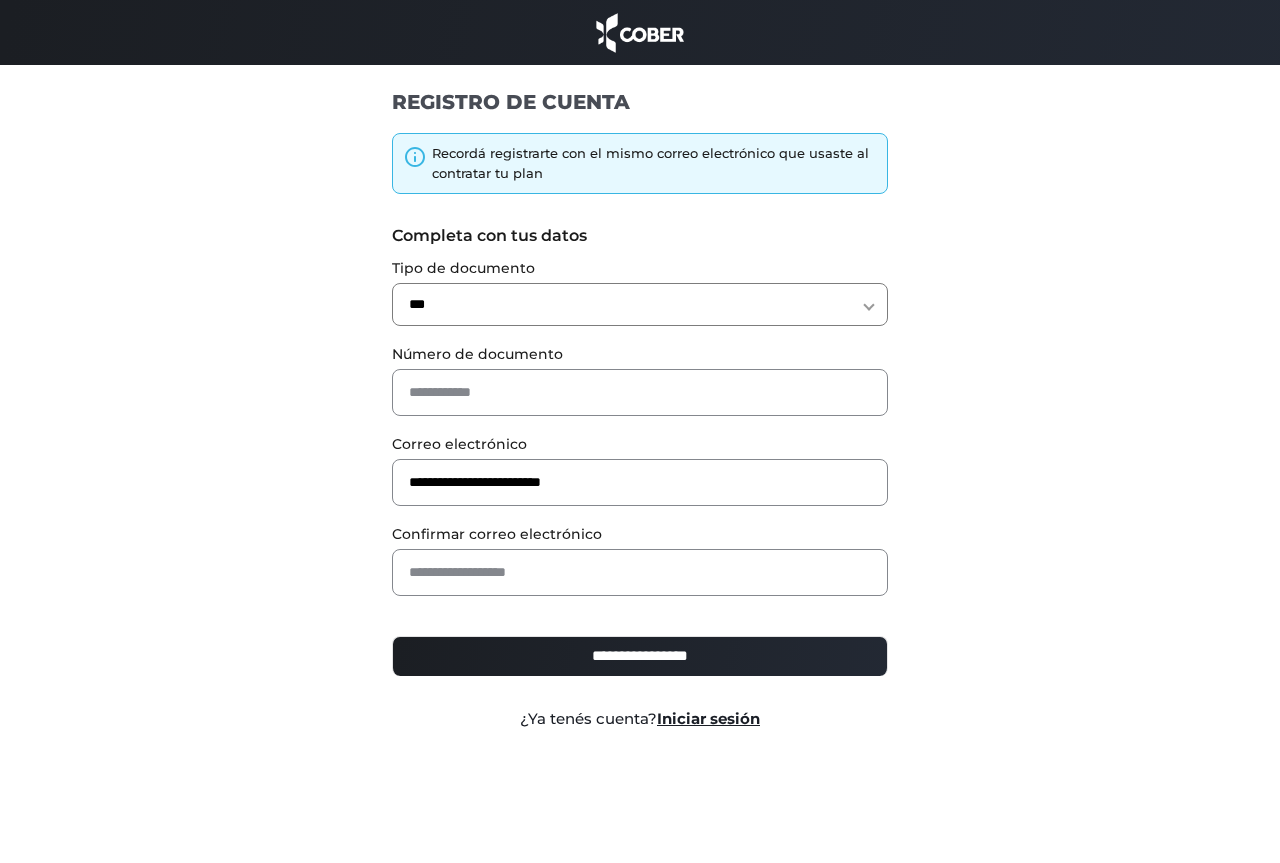 click on "**********" at bounding box center (640, 431) 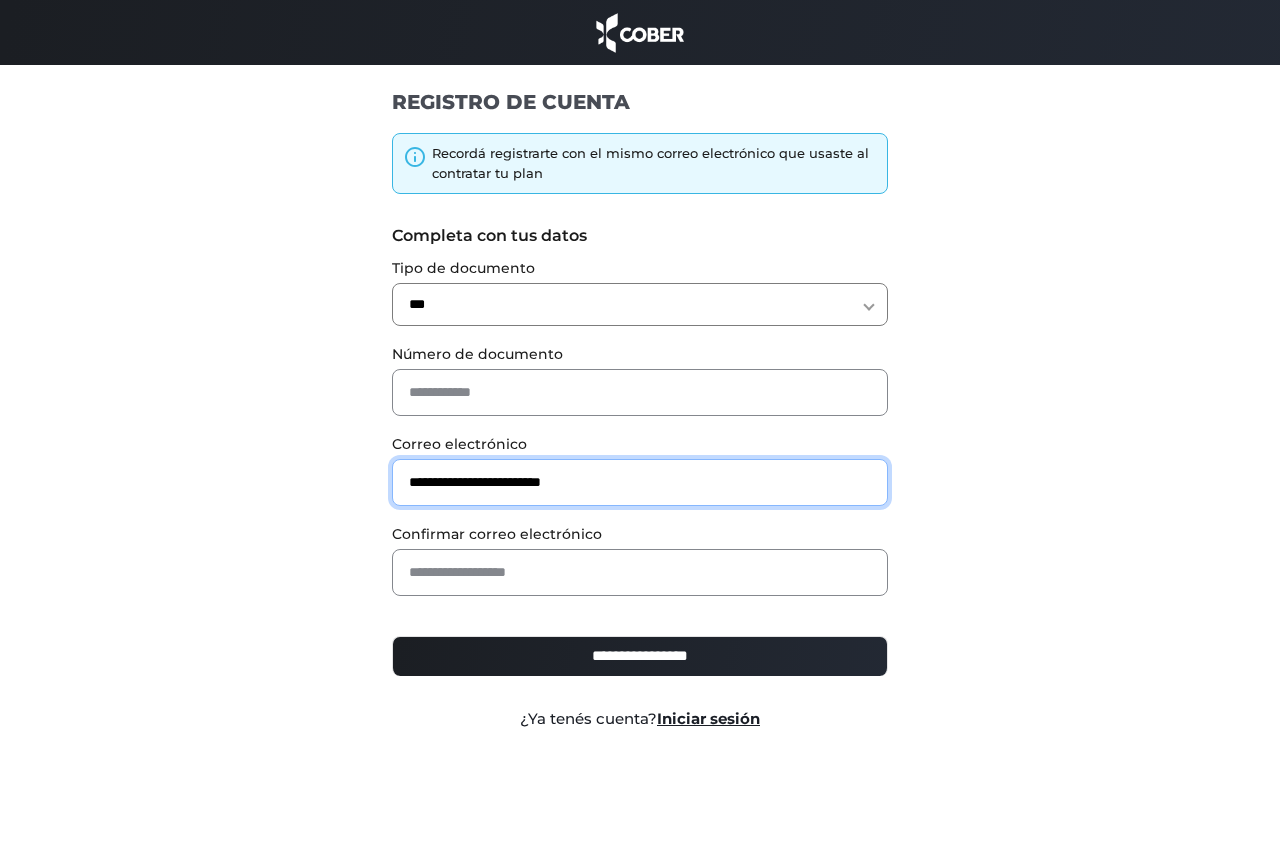 drag, startPoint x: 658, startPoint y: 468, endPoint x: 286, endPoint y: 452, distance: 372.34393 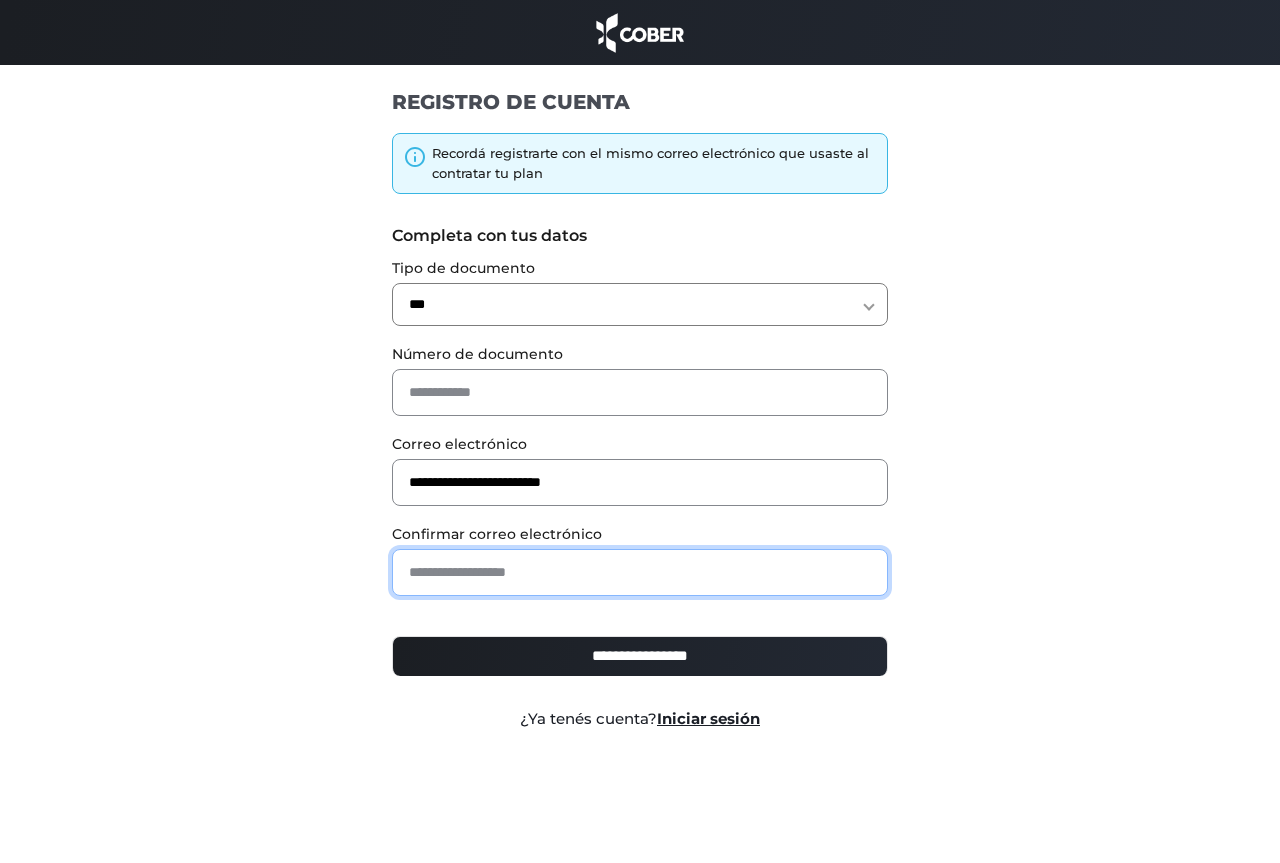 paste on "**********" 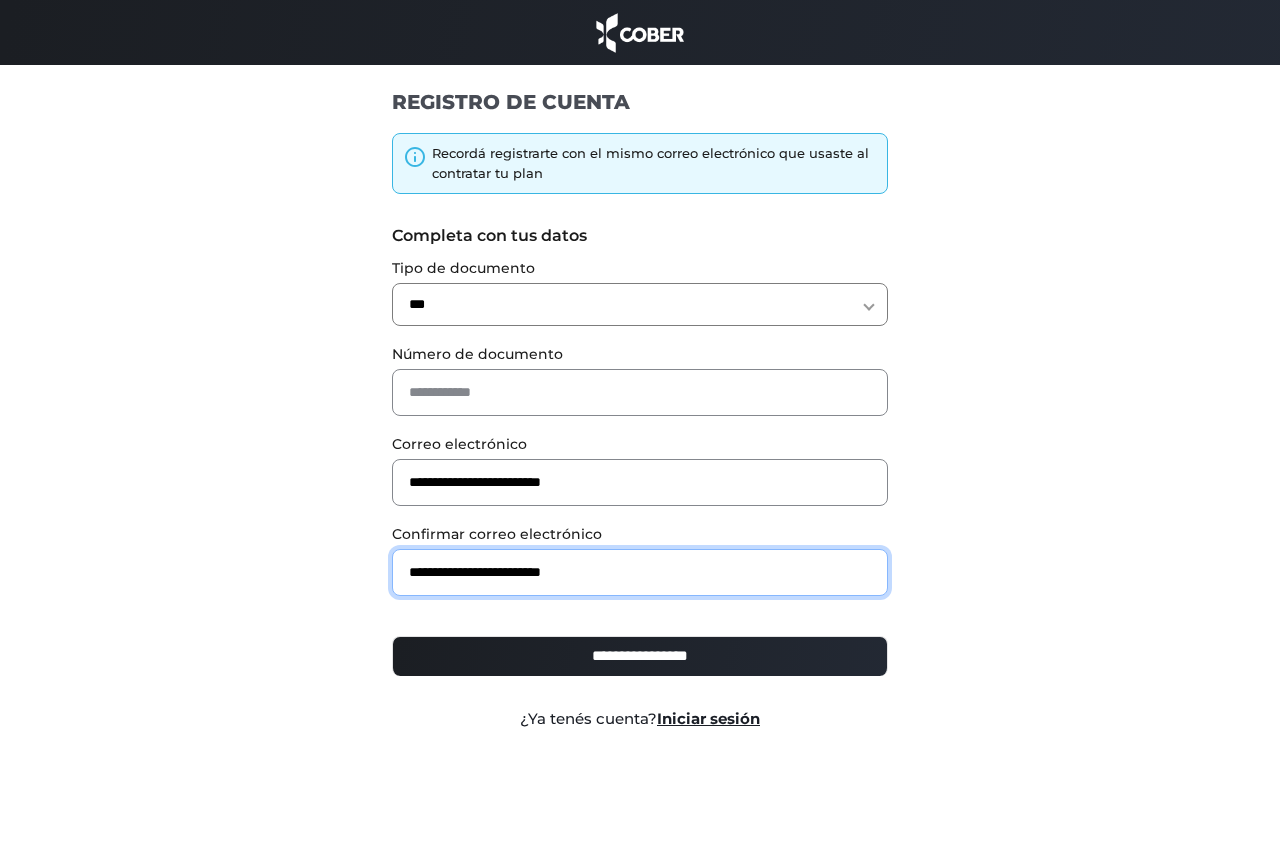 type on "**********" 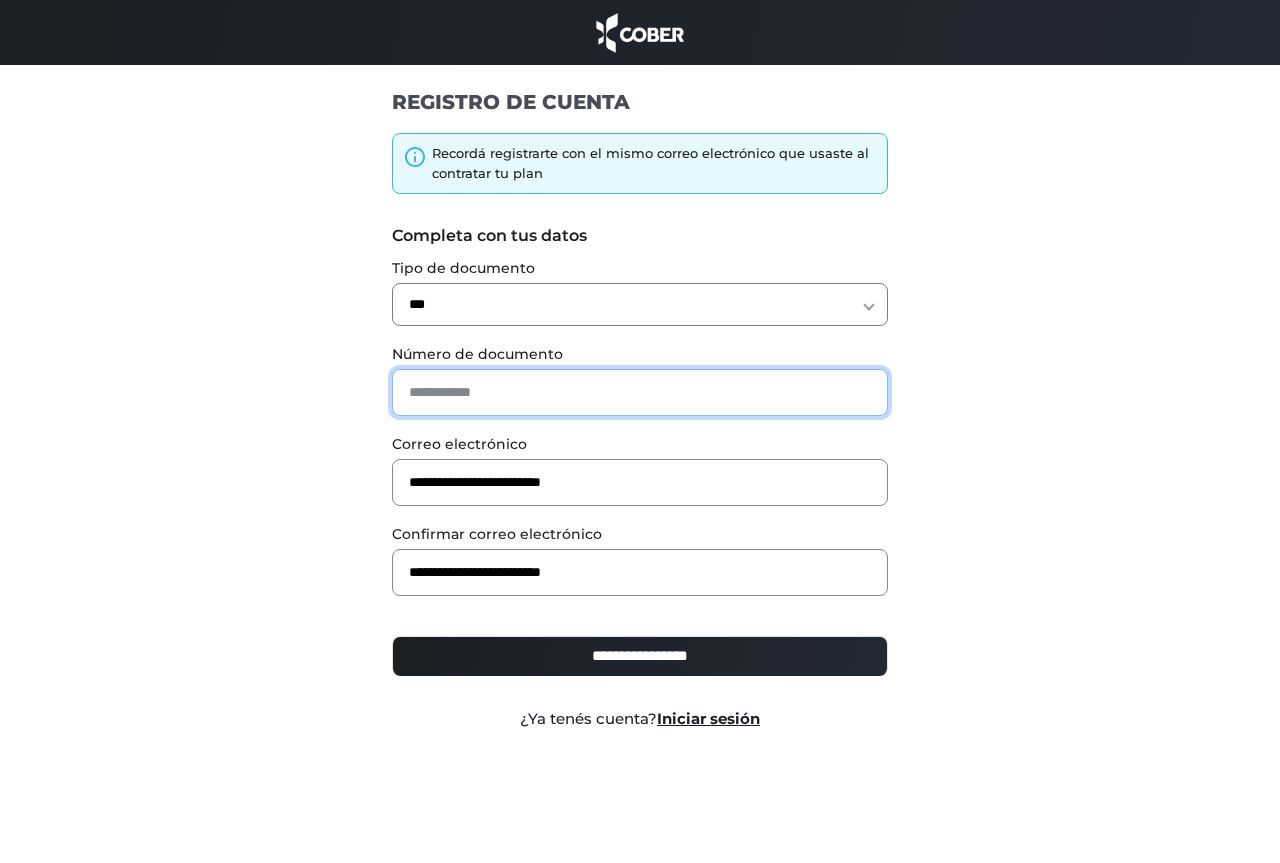 click at bounding box center [640, 392] 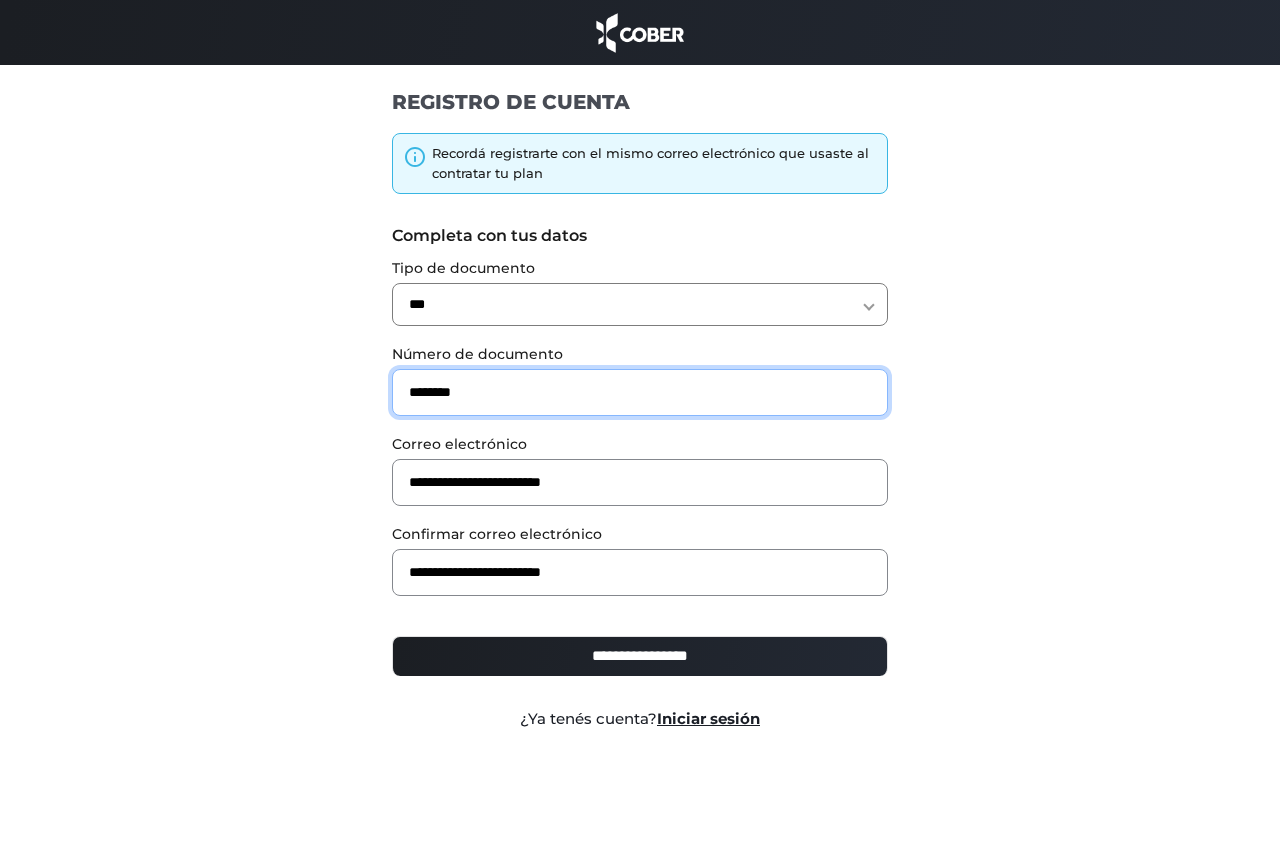 type on "********" 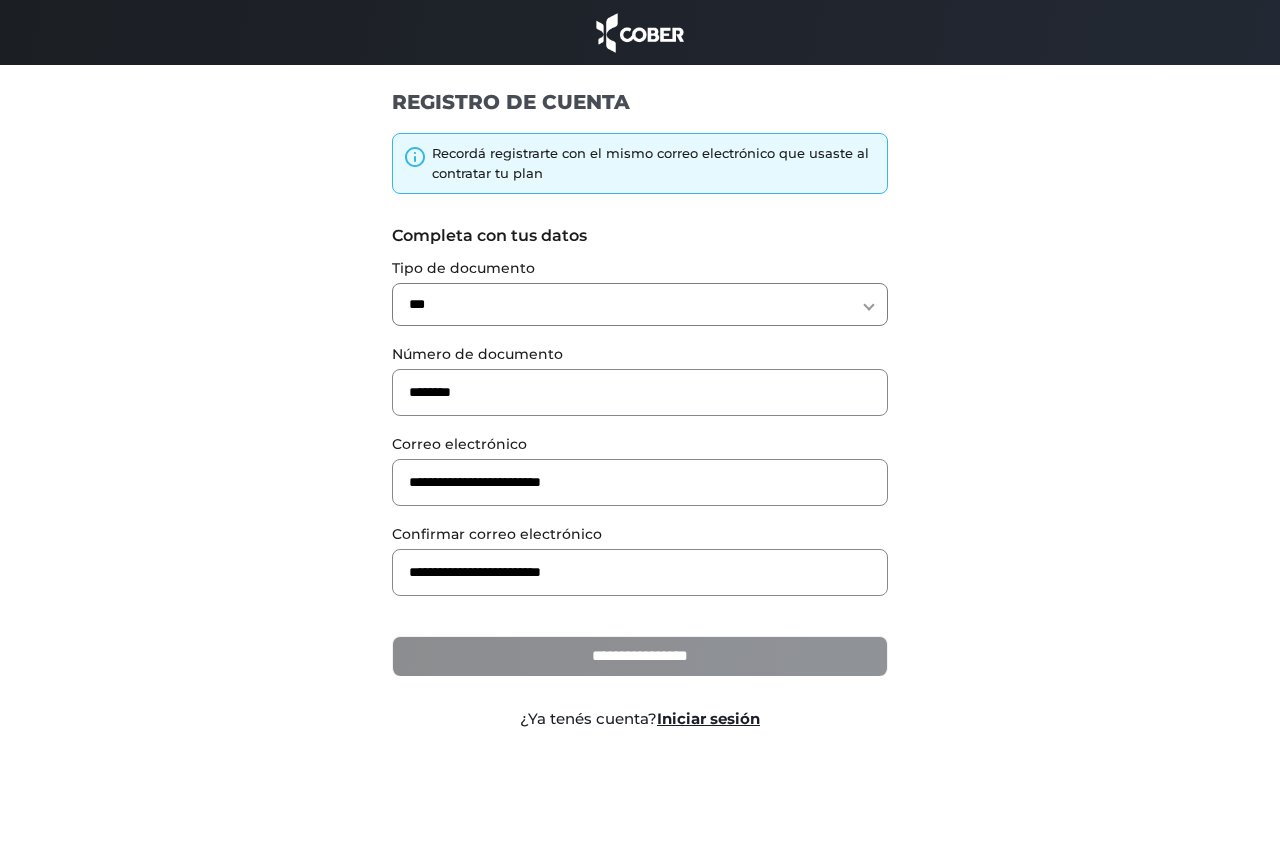 click on "**********" at bounding box center [640, 656] 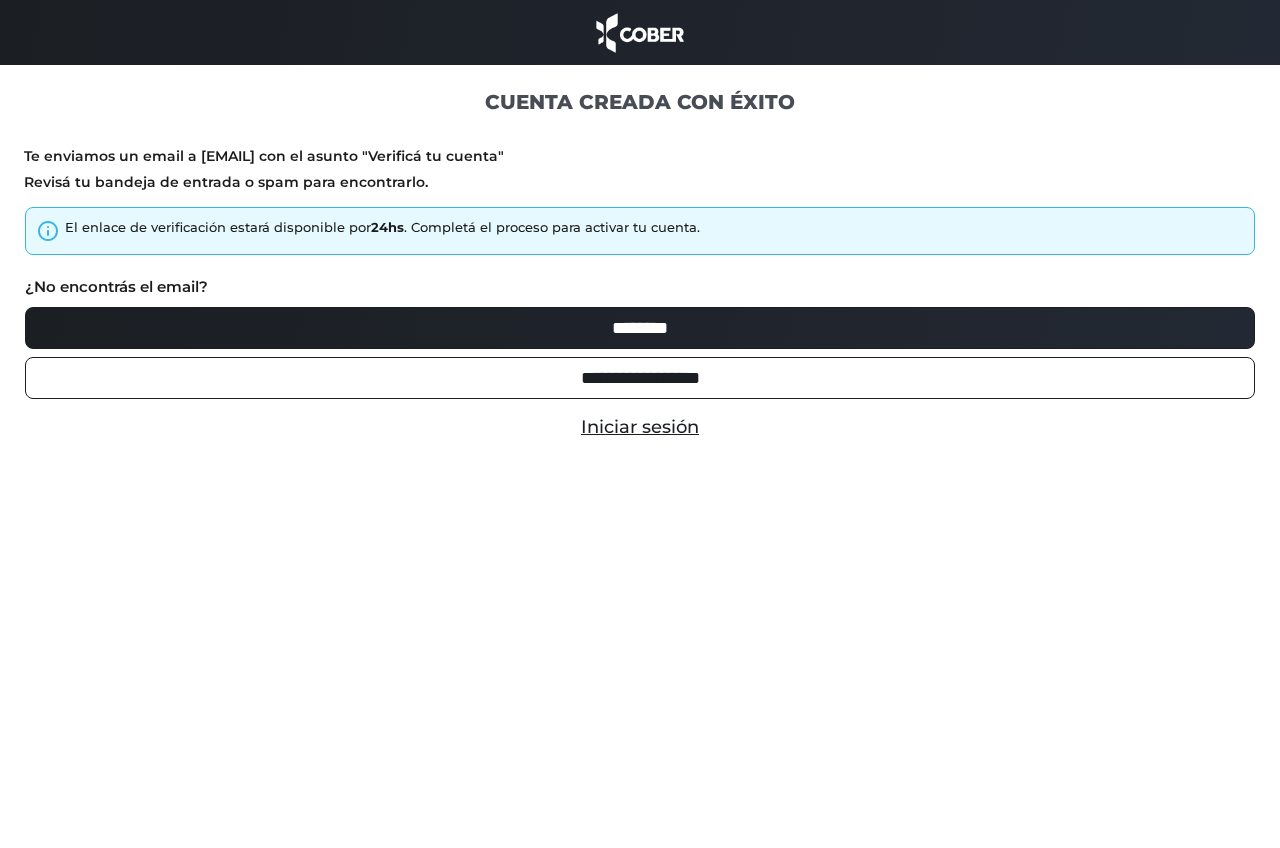 scroll, scrollTop: 0, scrollLeft: 0, axis: both 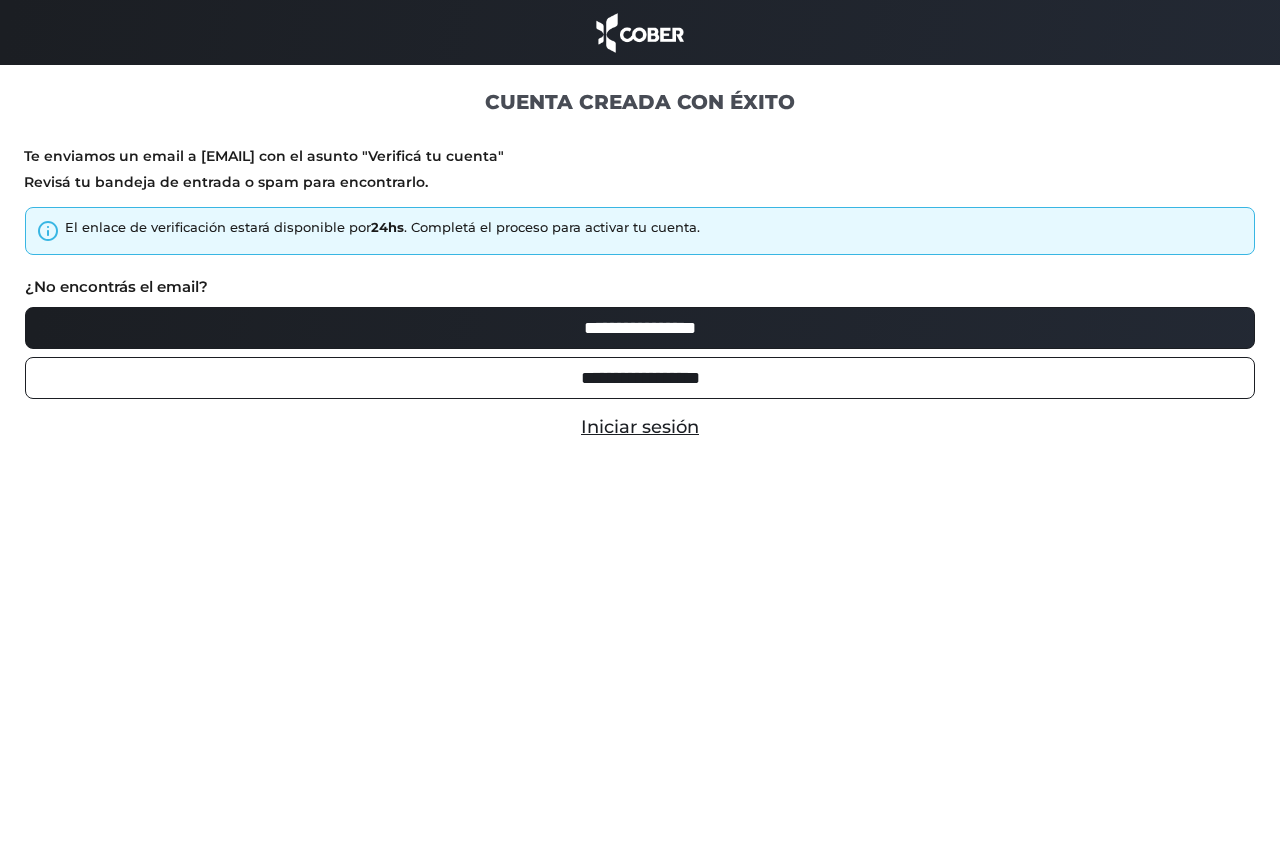 type on "********" 